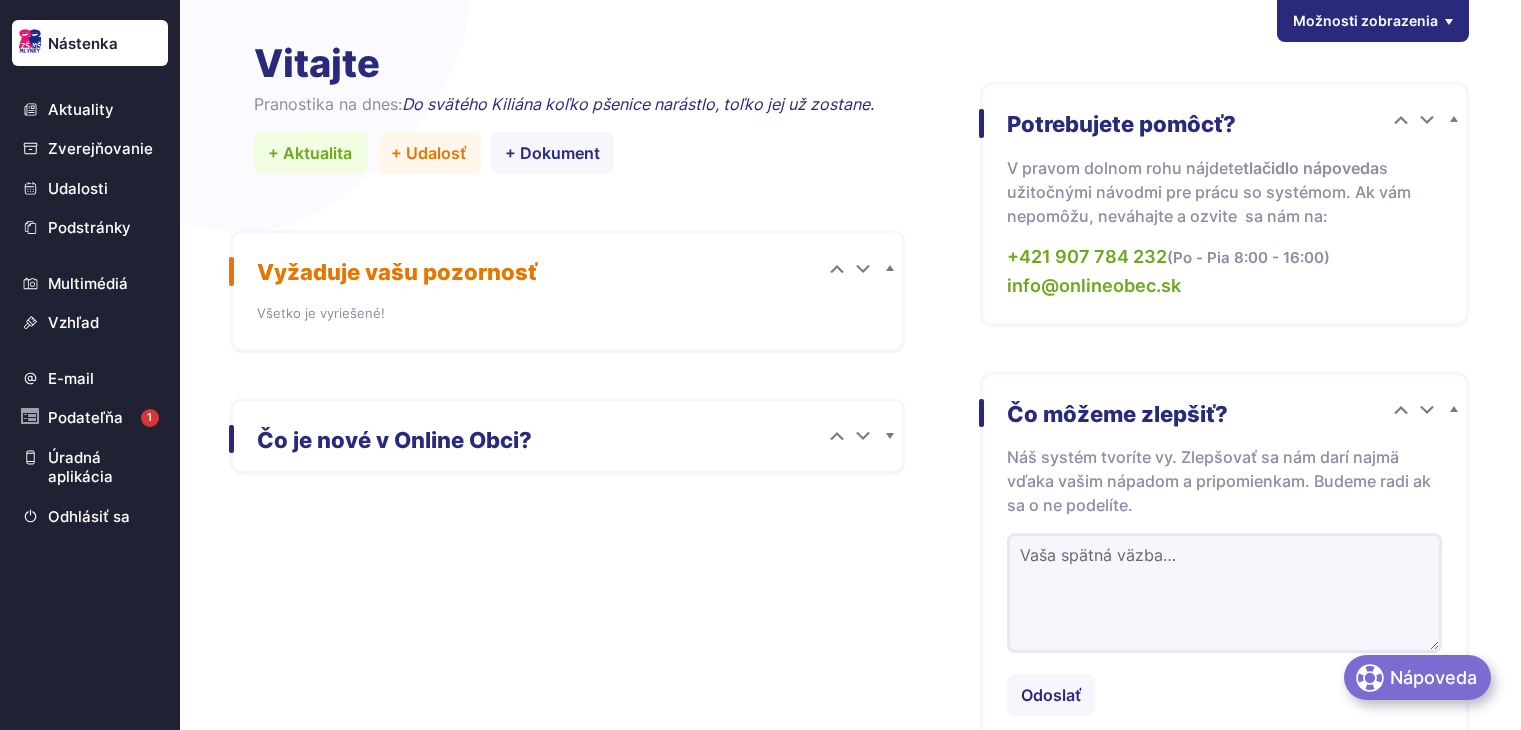 scroll, scrollTop: 0, scrollLeft: 0, axis: both 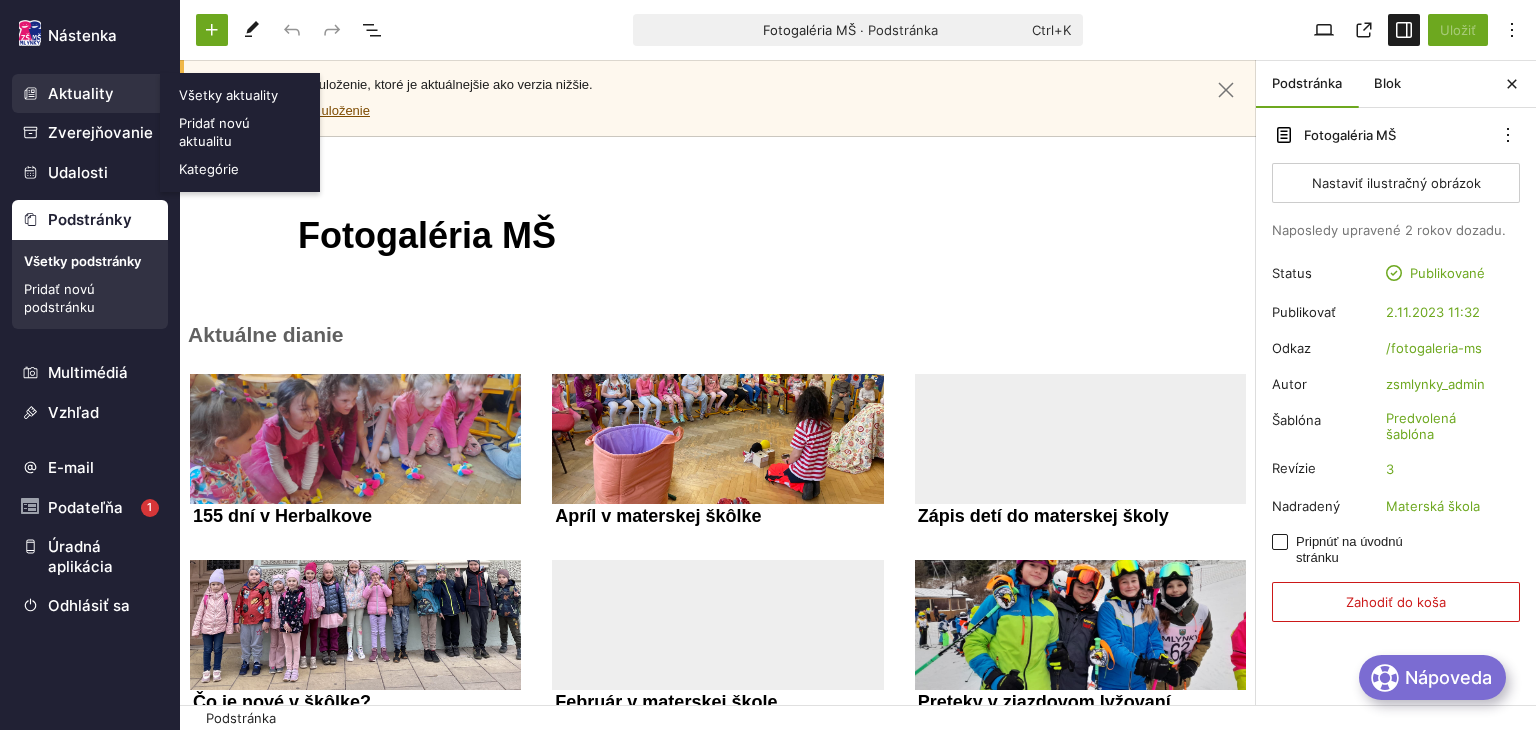 click on "Aktuality" at bounding box center (90, 94) 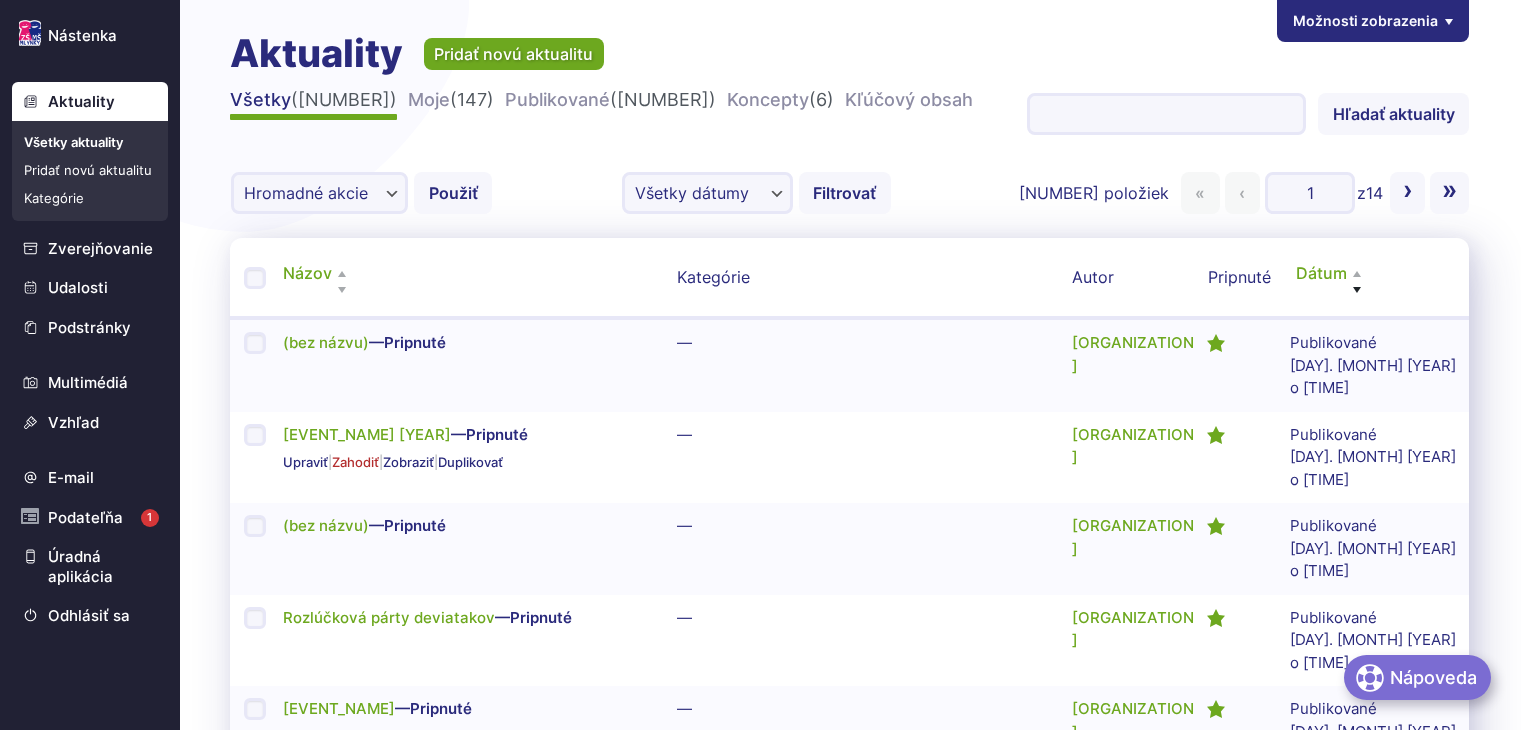 scroll, scrollTop: 0, scrollLeft: 0, axis: both 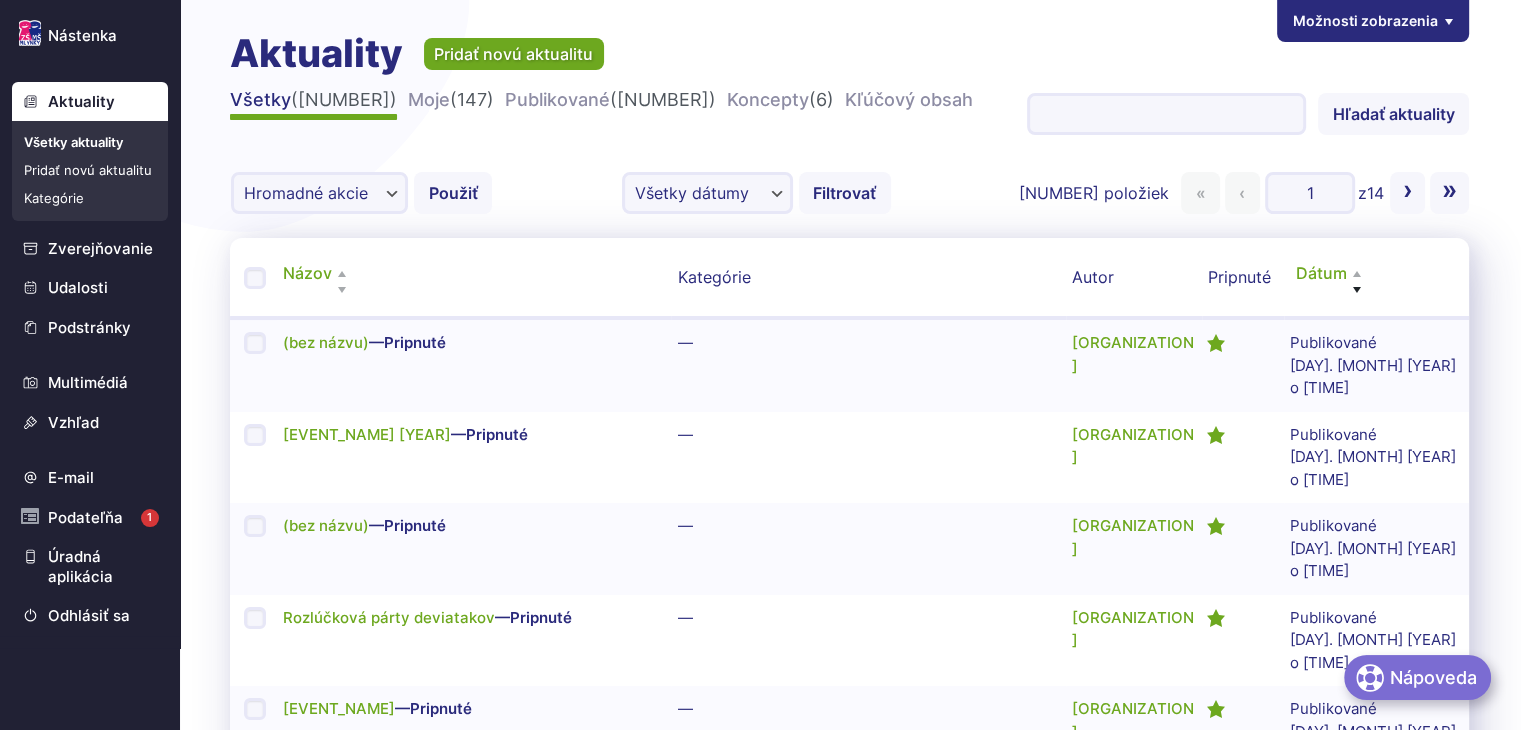 click on "Pridať novú aktualitu" at bounding box center (90, 170) 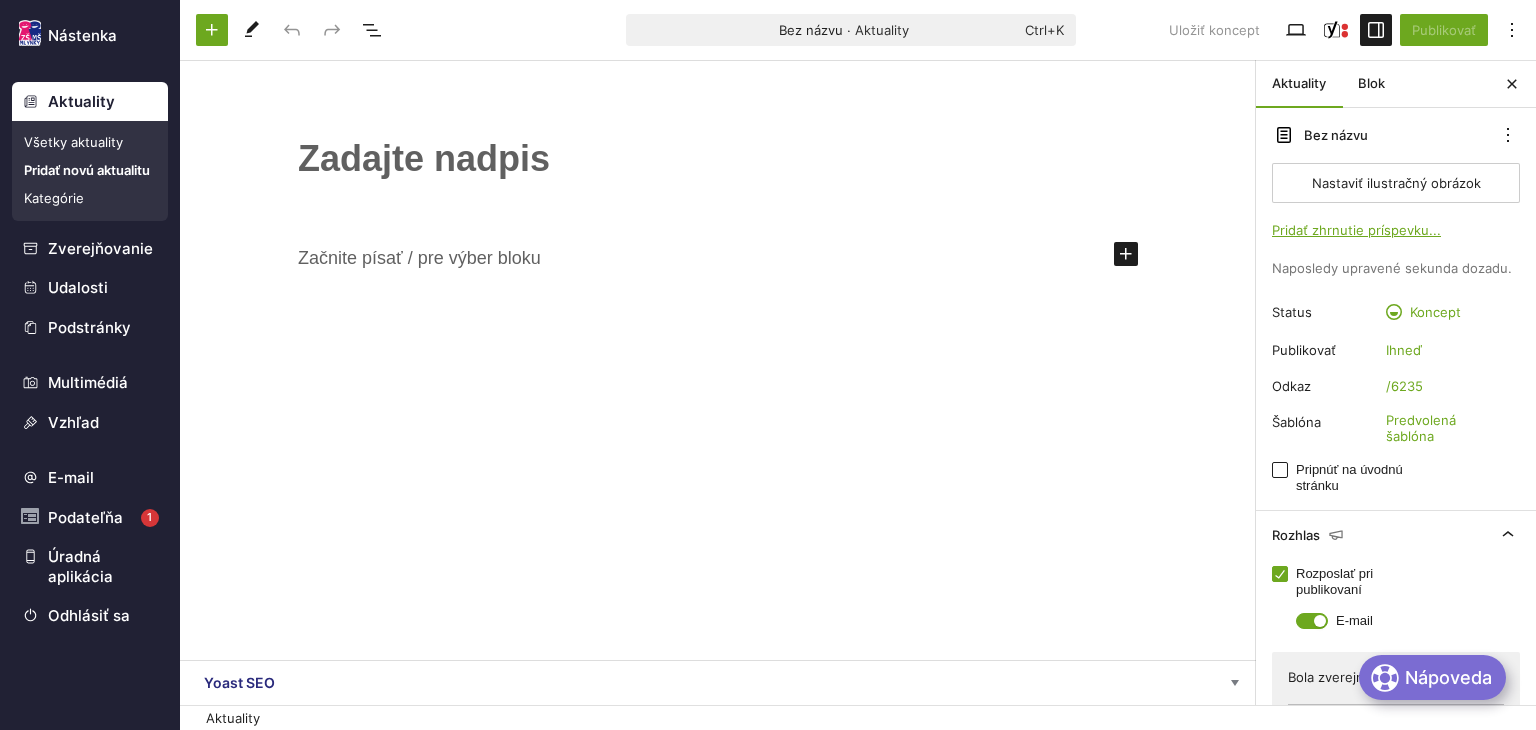 scroll, scrollTop: 0, scrollLeft: 0, axis: both 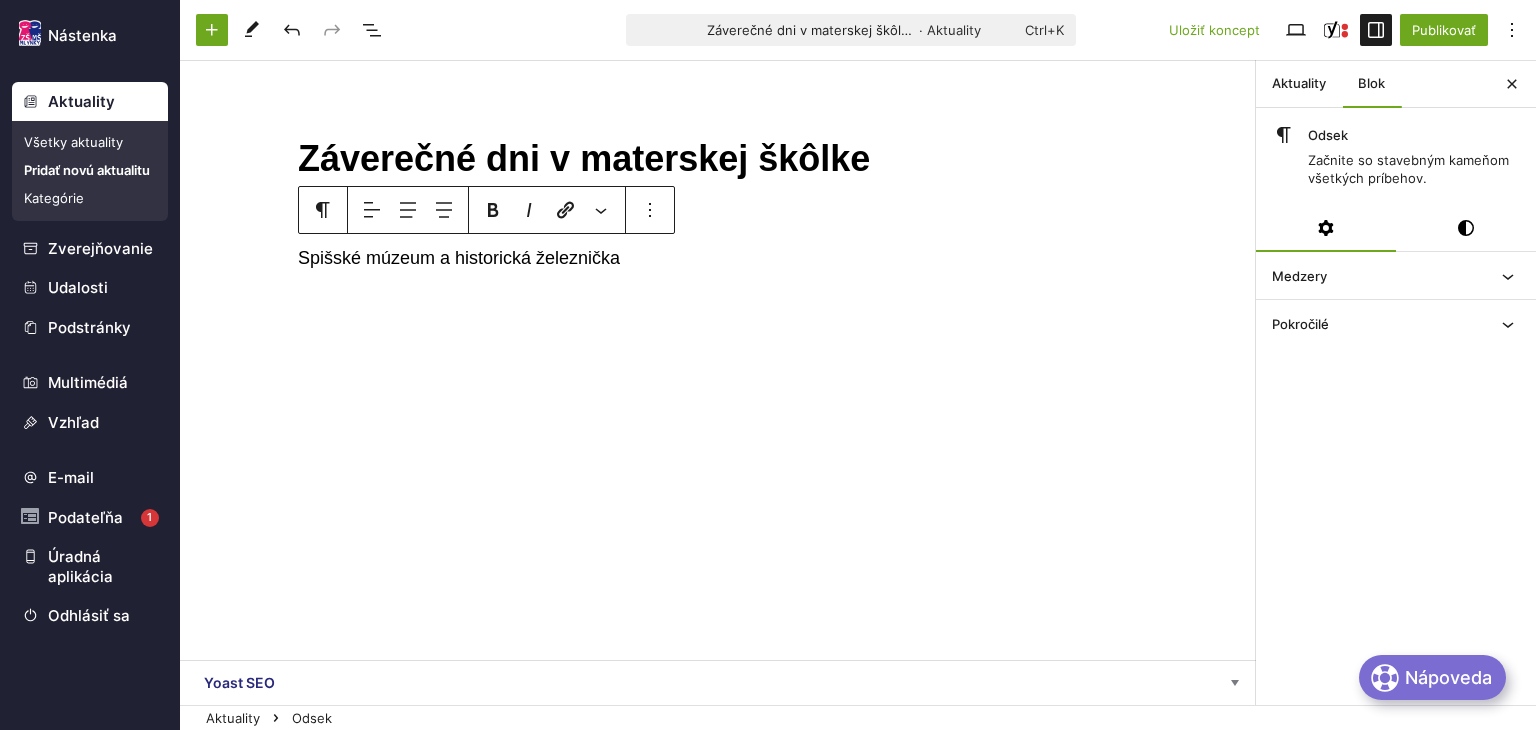 click on "Záverečné dni v materskej škôlke Spišské múzeum a historická železnička" at bounding box center [718, 368] 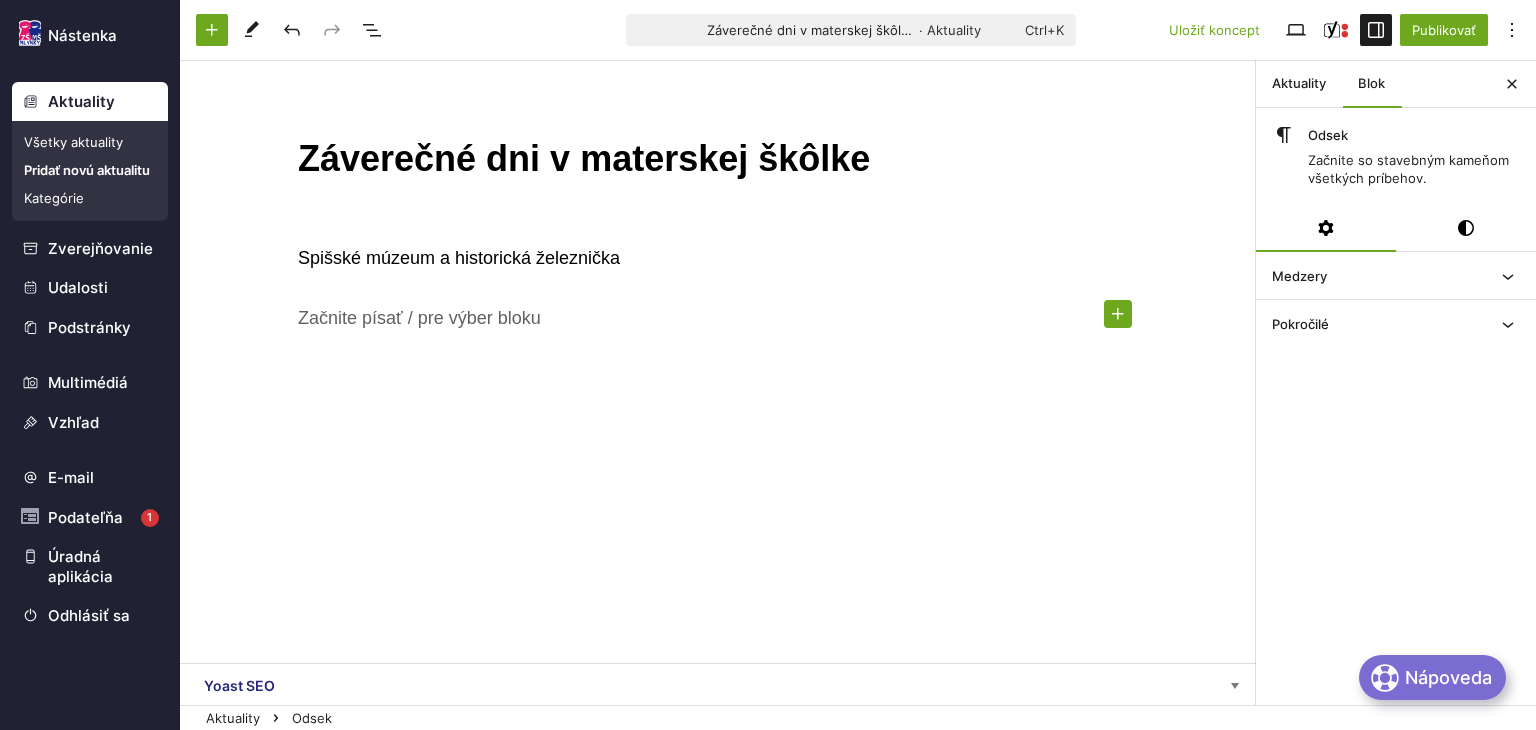 click at bounding box center (1118, 314) 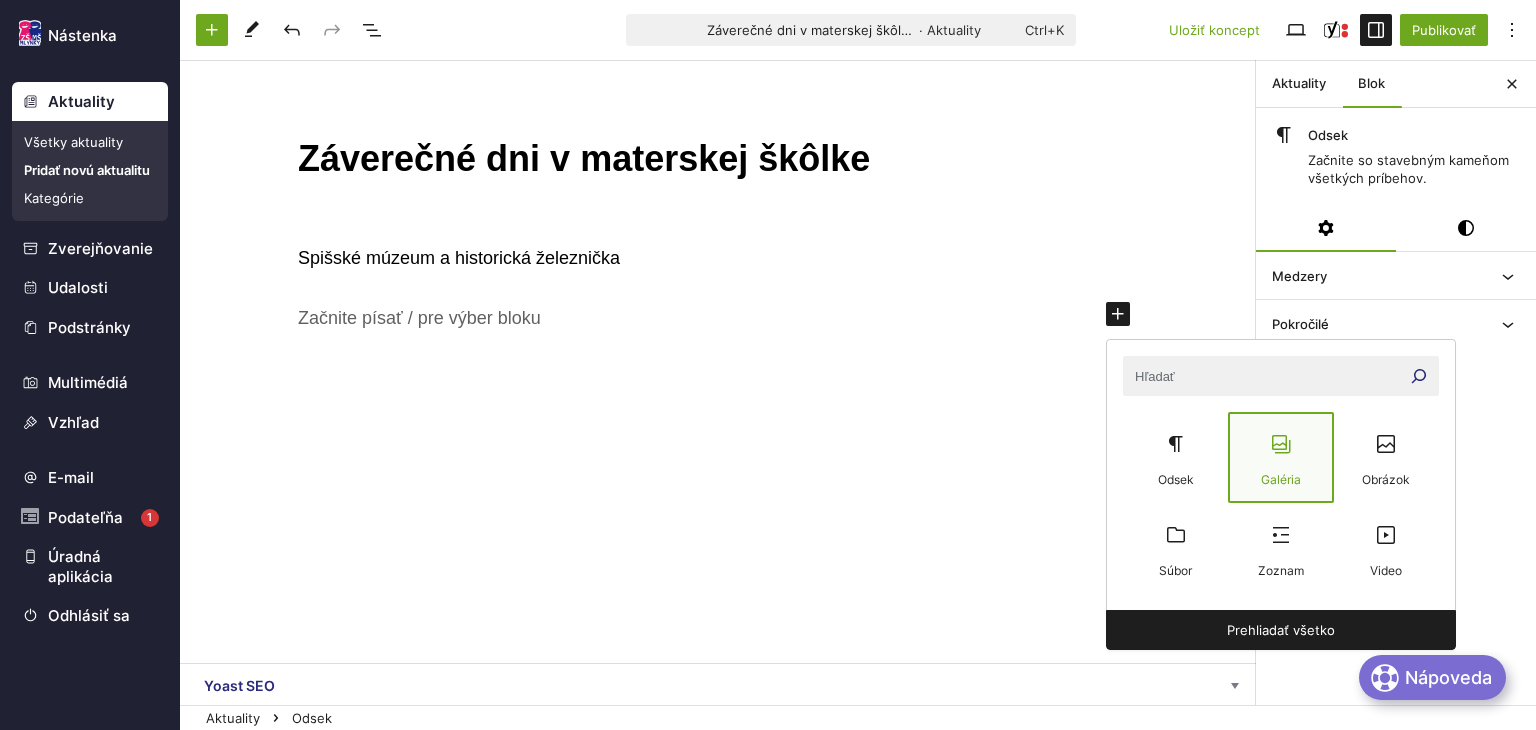 click at bounding box center [1280, 444] 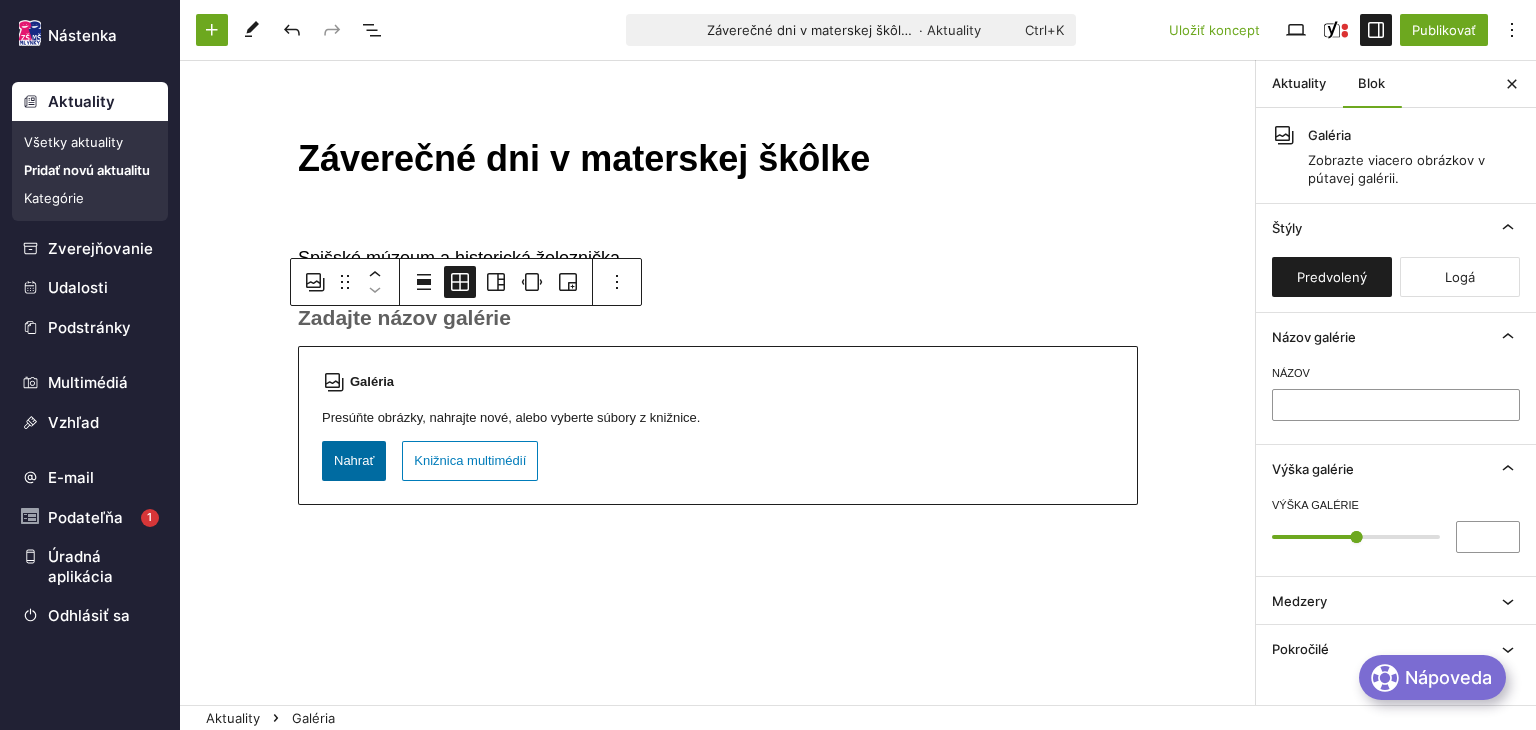click on "Nahrať" at bounding box center (354, 461) 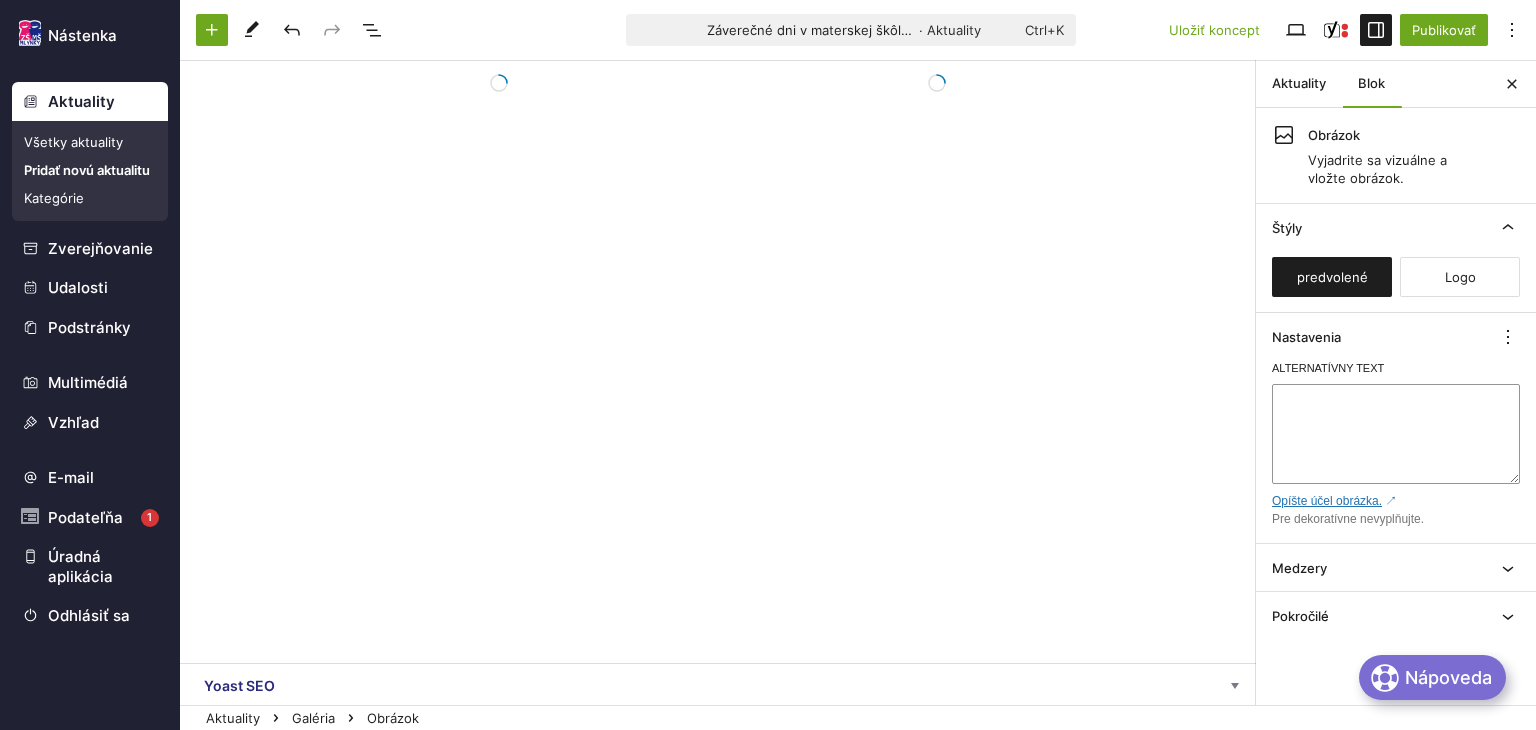 scroll, scrollTop: 1058, scrollLeft: 0, axis: vertical 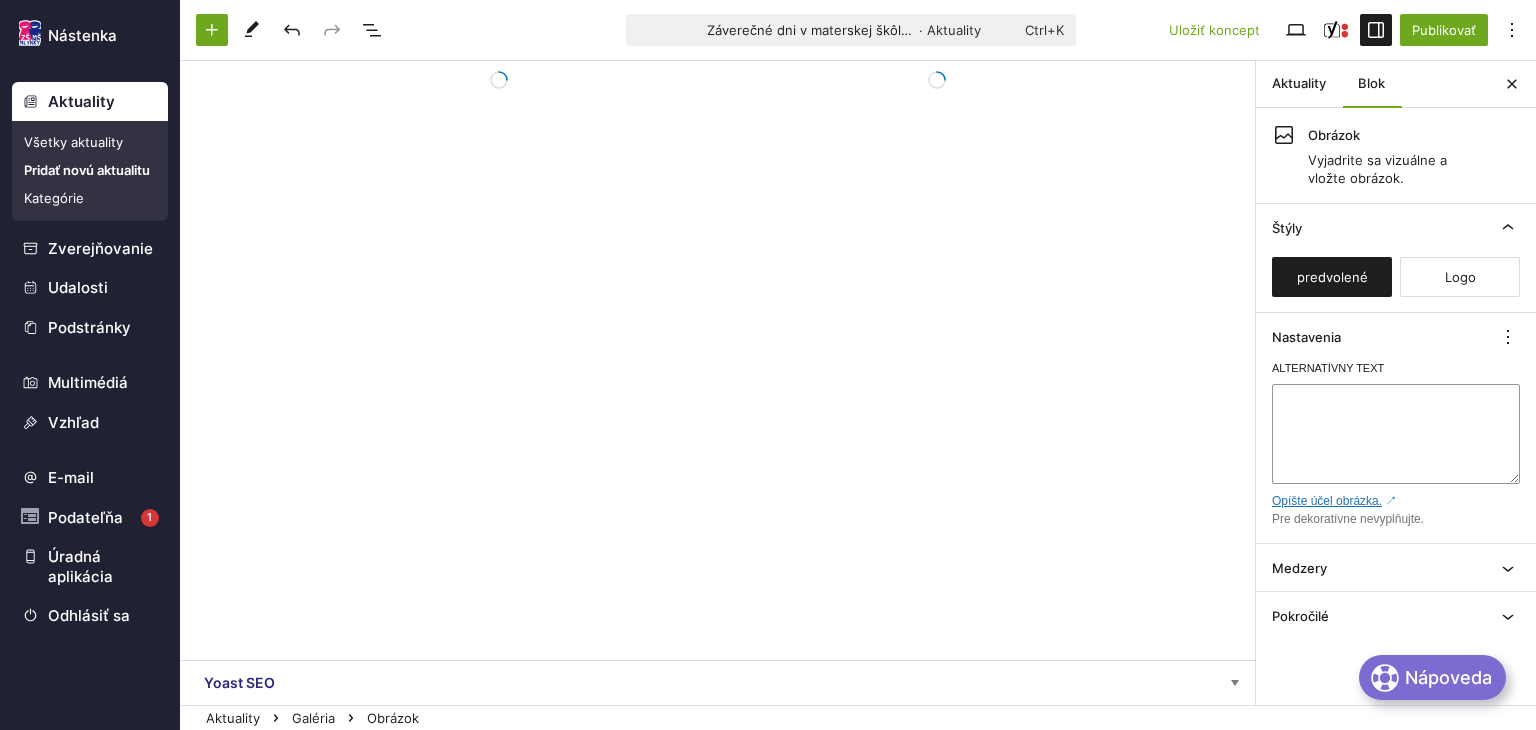 click on "Záverečné dni v materskej škôlke Spišské múzeum a historická železnička ﻿ Presuňte sem súbory Presuňte sem súbory Presuňte sem súbory Presuňte sem súbory Presuňte sem súbory" at bounding box center [718, -161] 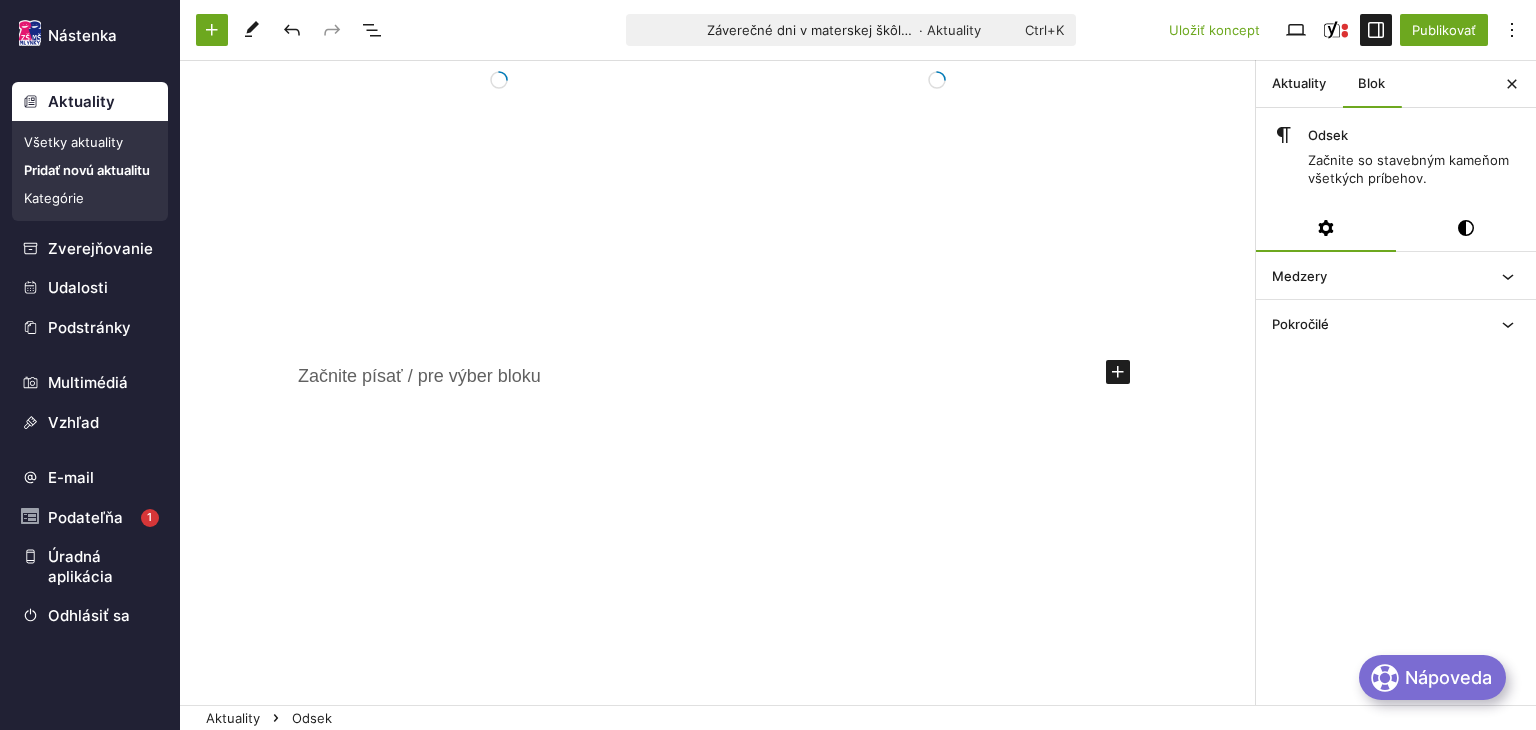 click on "﻿" at bounding box center (718, 376) 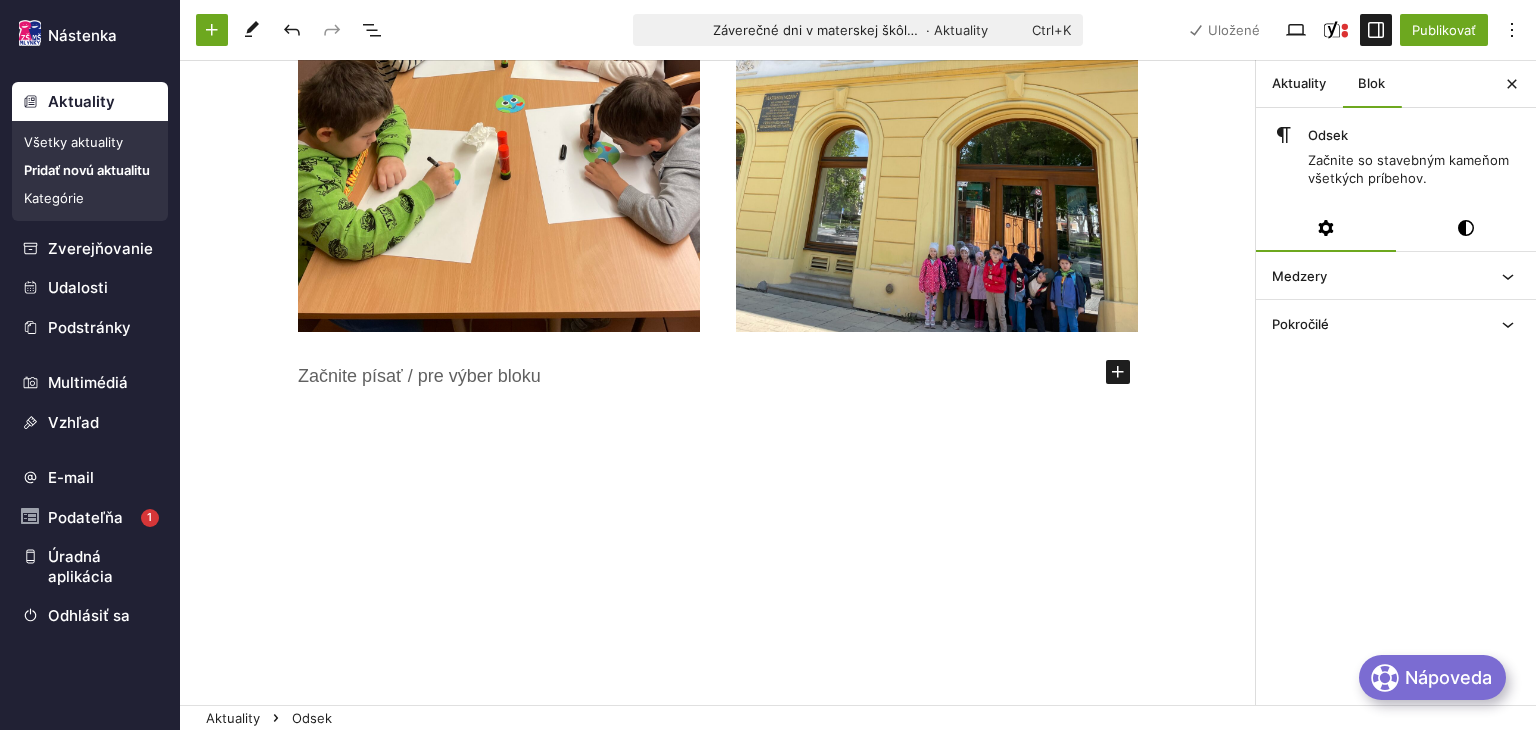 click on "﻿" at bounding box center (718, 376) 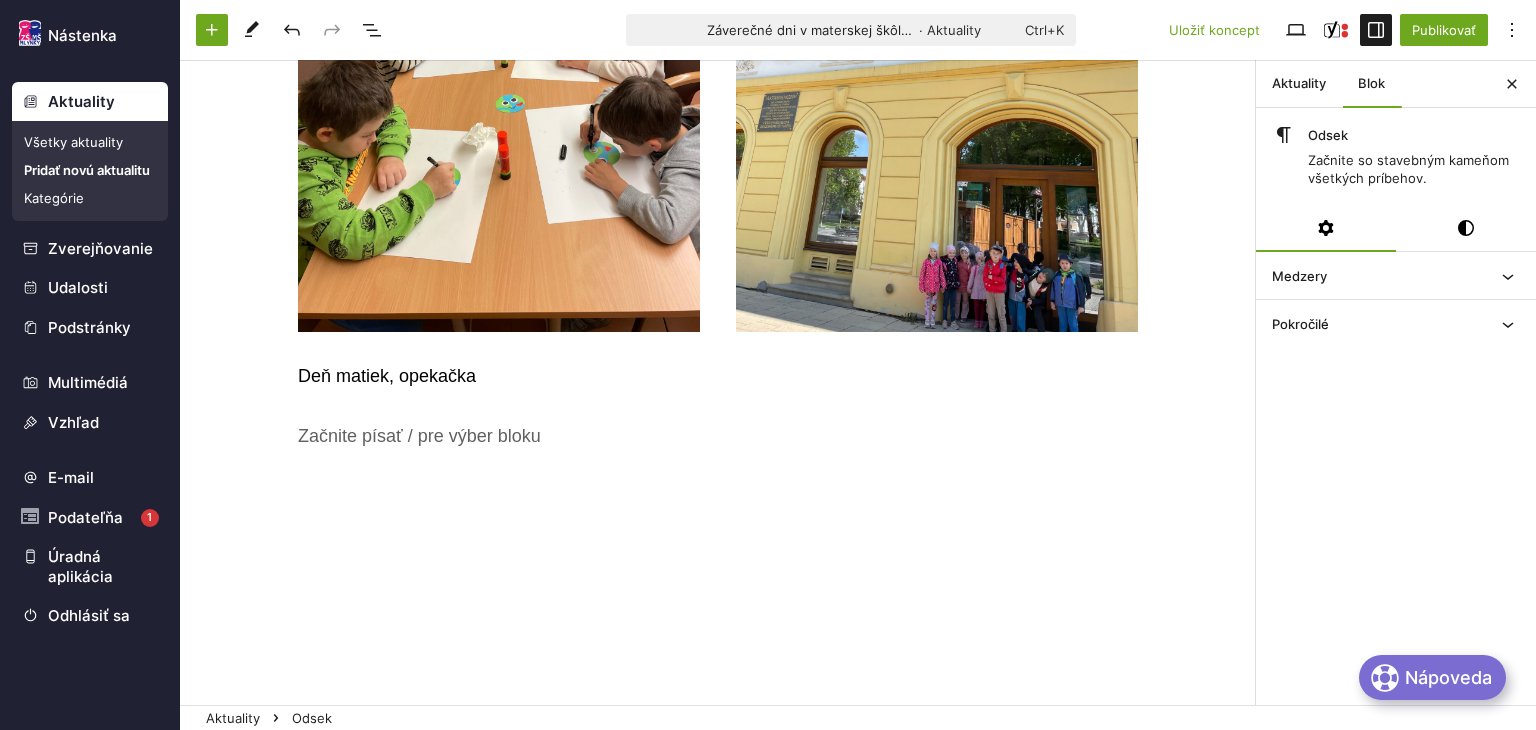 scroll, scrollTop: 1118, scrollLeft: 0, axis: vertical 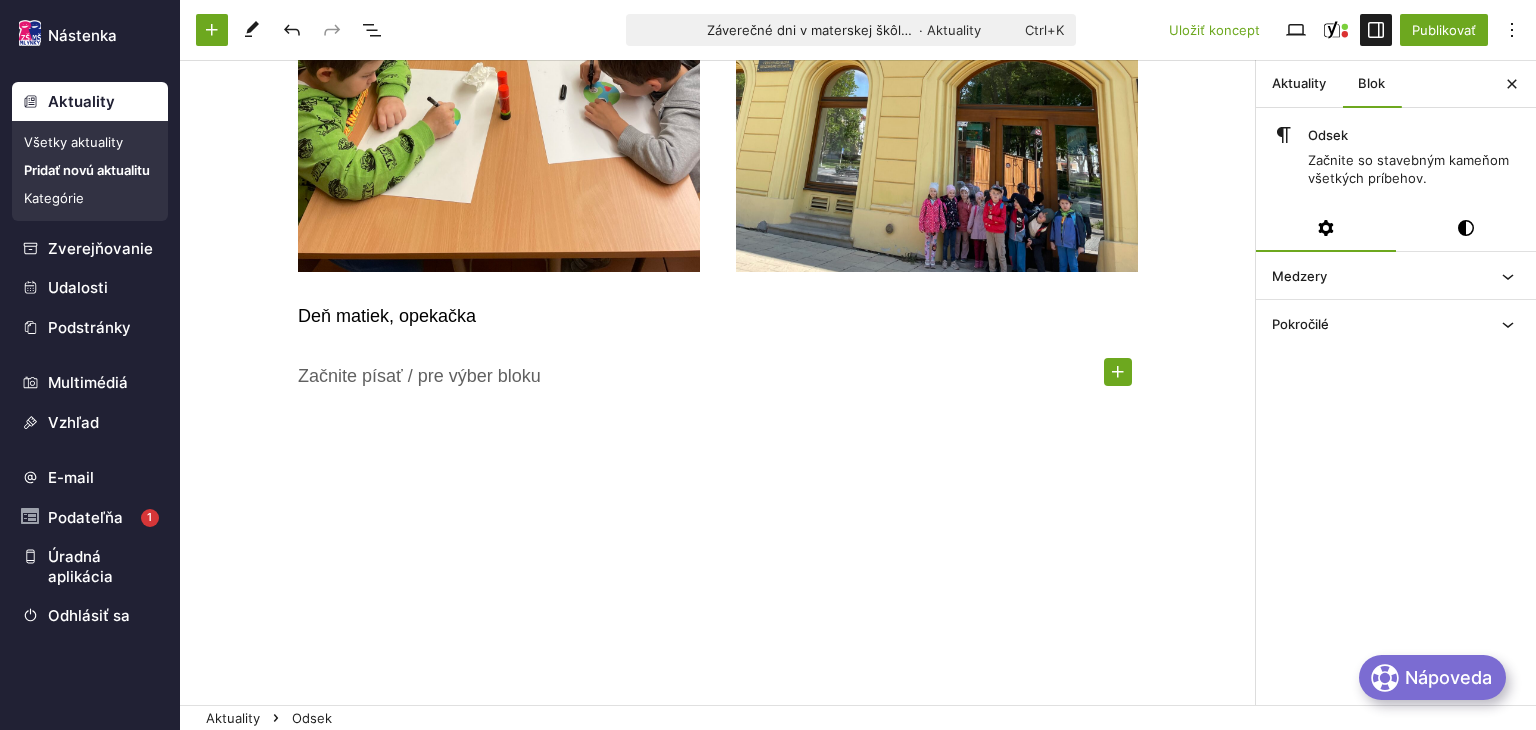 click at bounding box center (1118, 372) 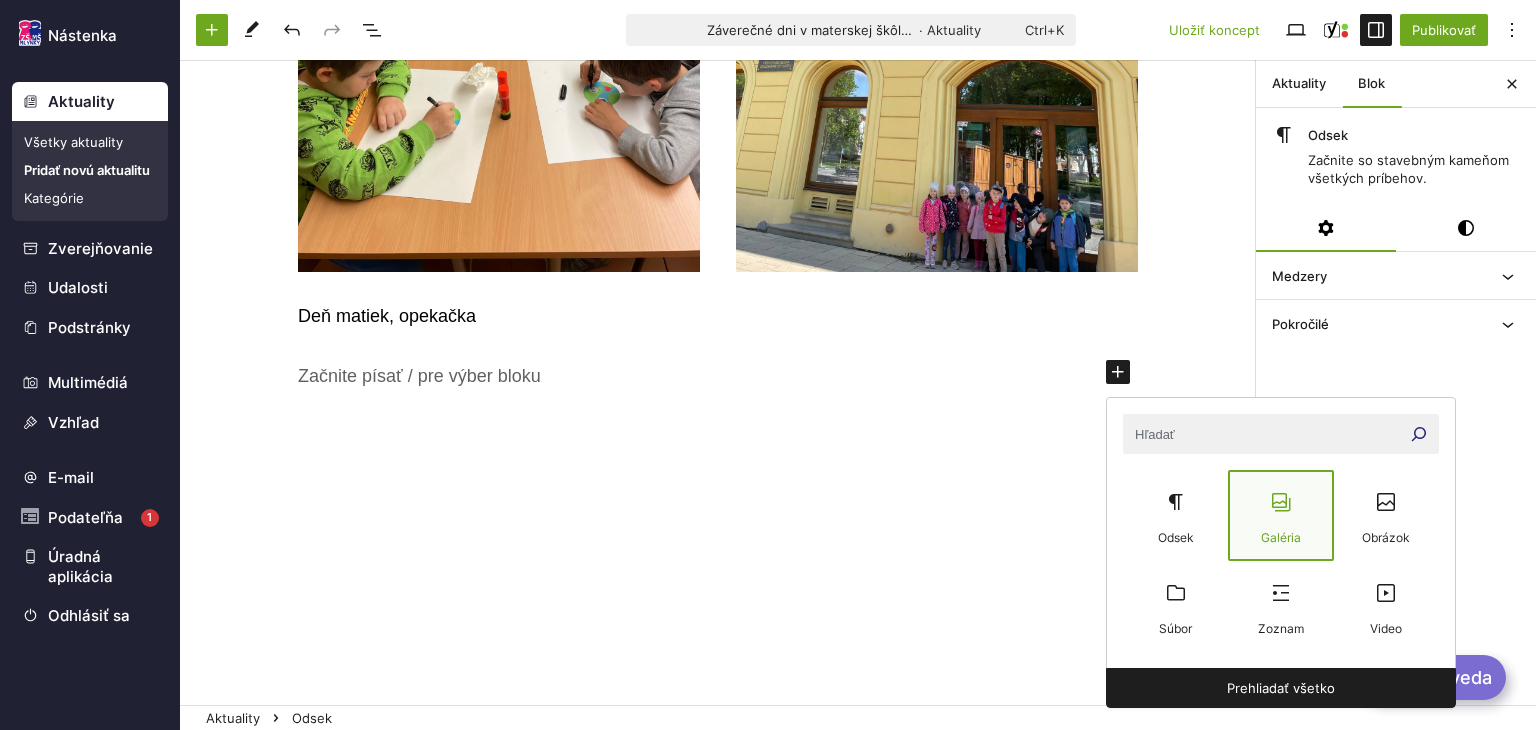 click at bounding box center (1280, 502) 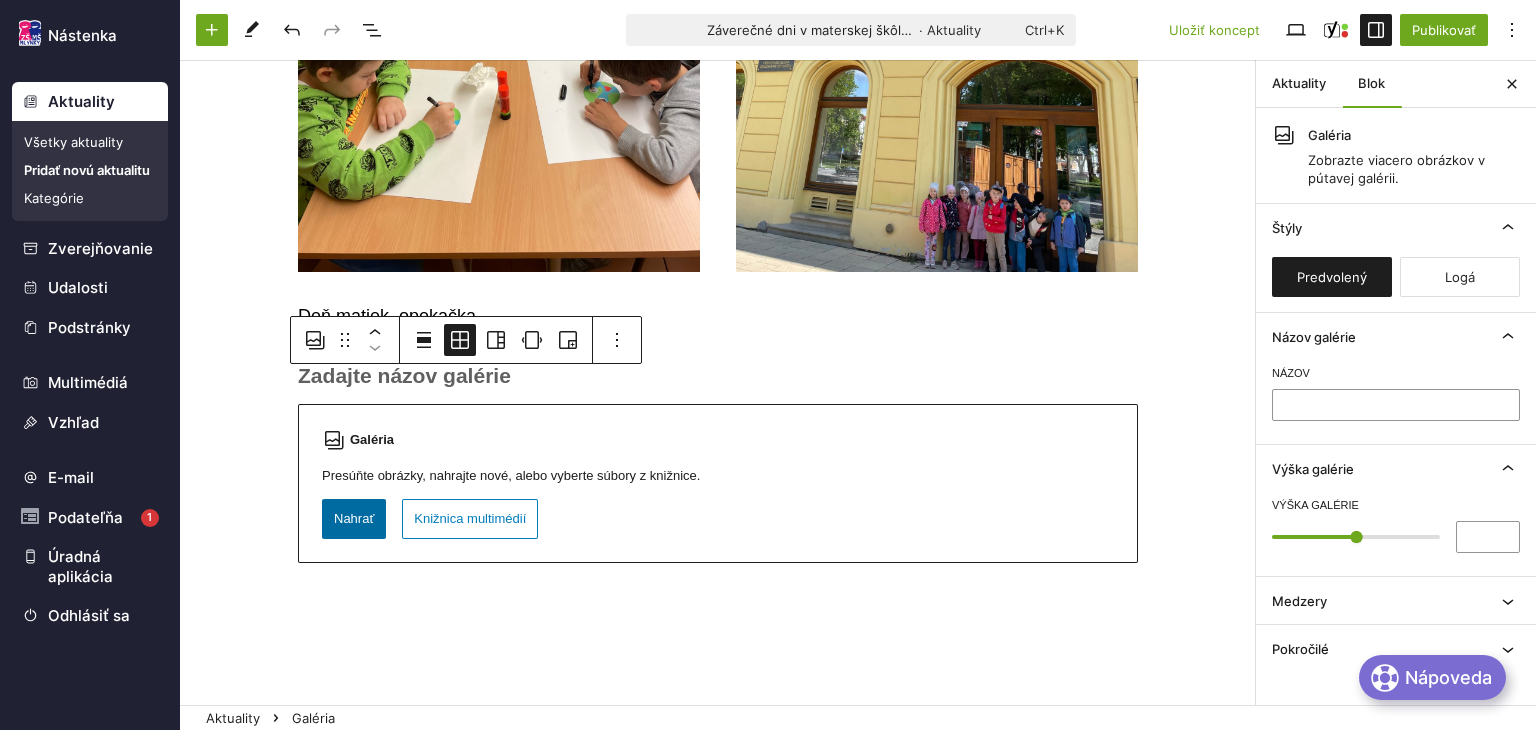 click on "Nahrať" at bounding box center (354, 519) 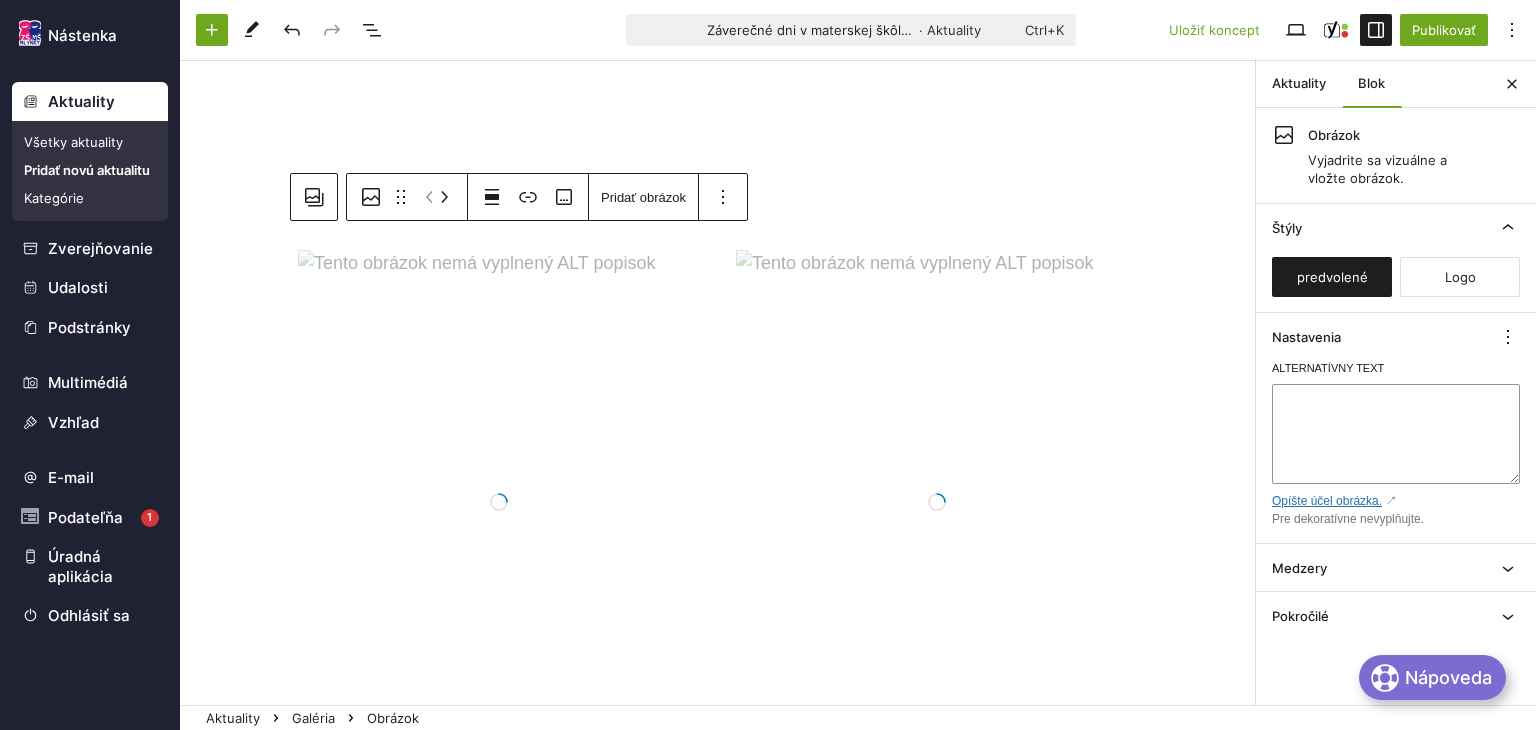 scroll, scrollTop: 1921, scrollLeft: 0, axis: vertical 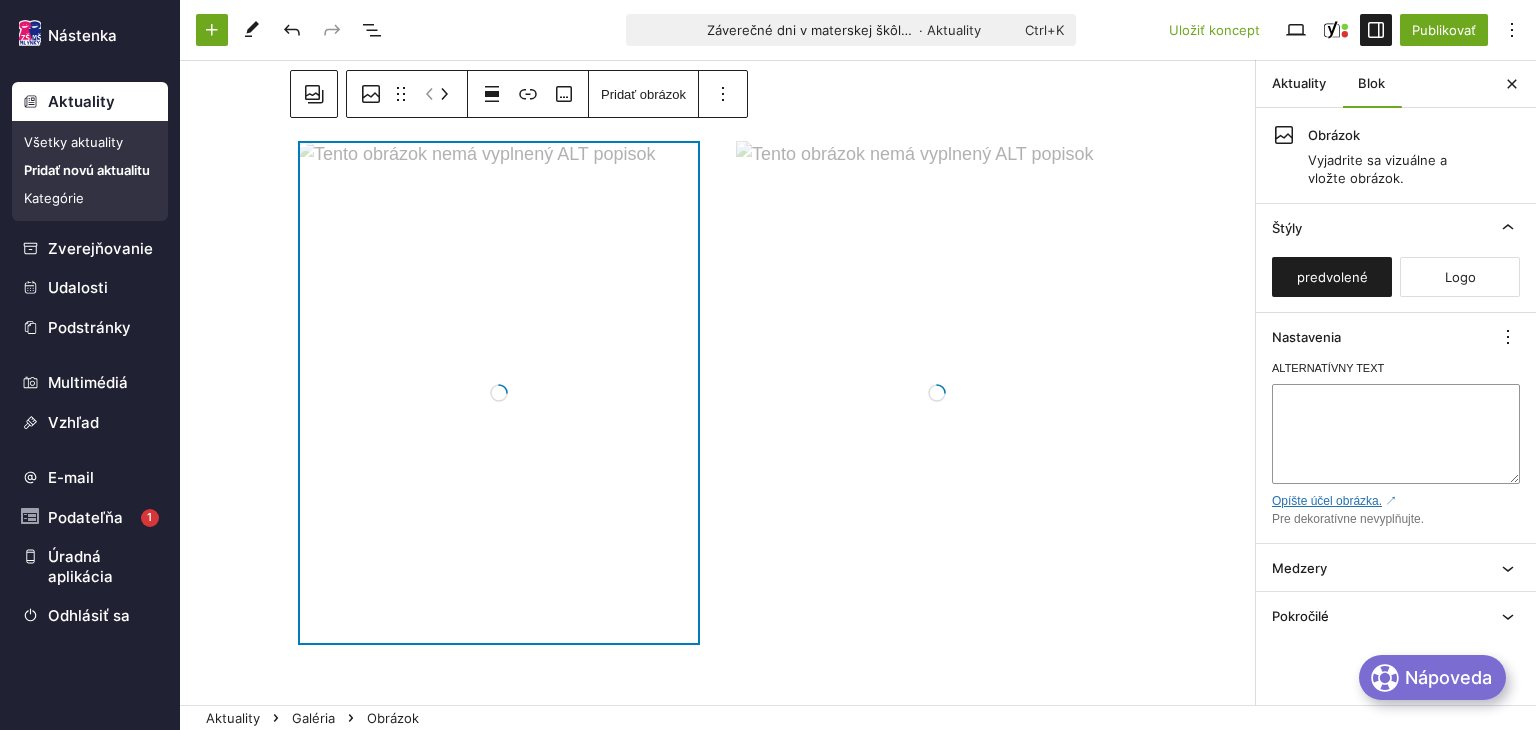 click at bounding box center (499, 393) 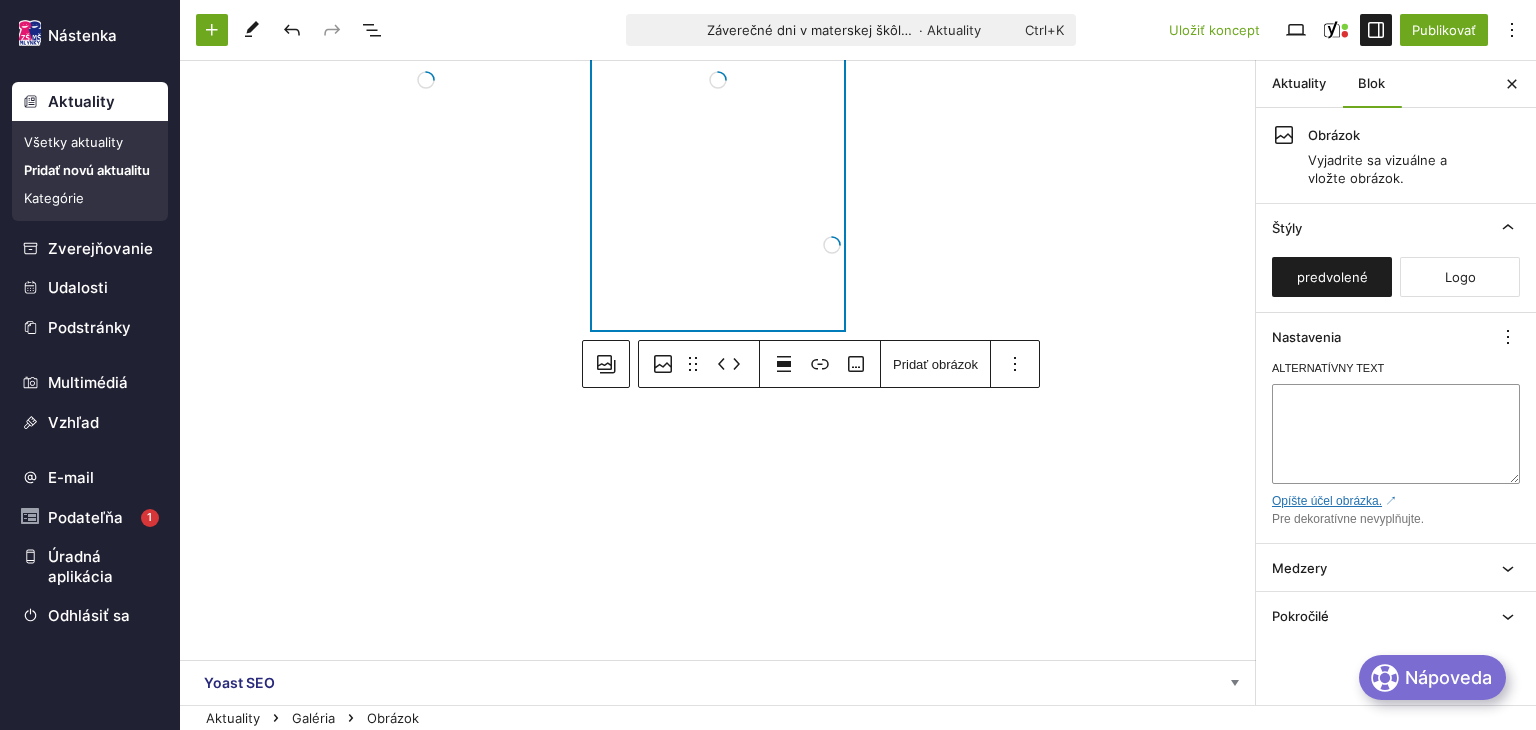 scroll, scrollTop: 1461, scrollLeft: 0, axis: vertical 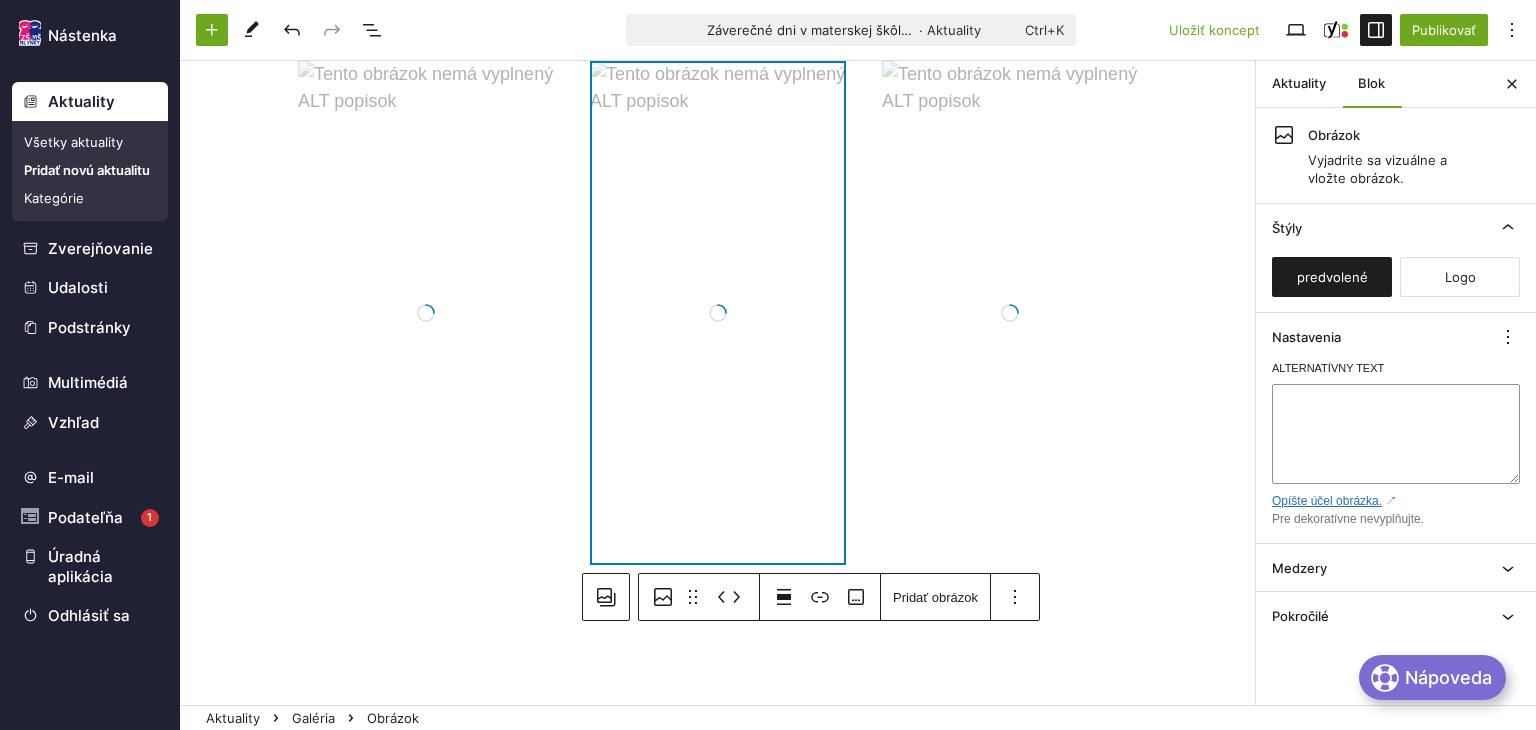 click at bounding box center [718, 313] 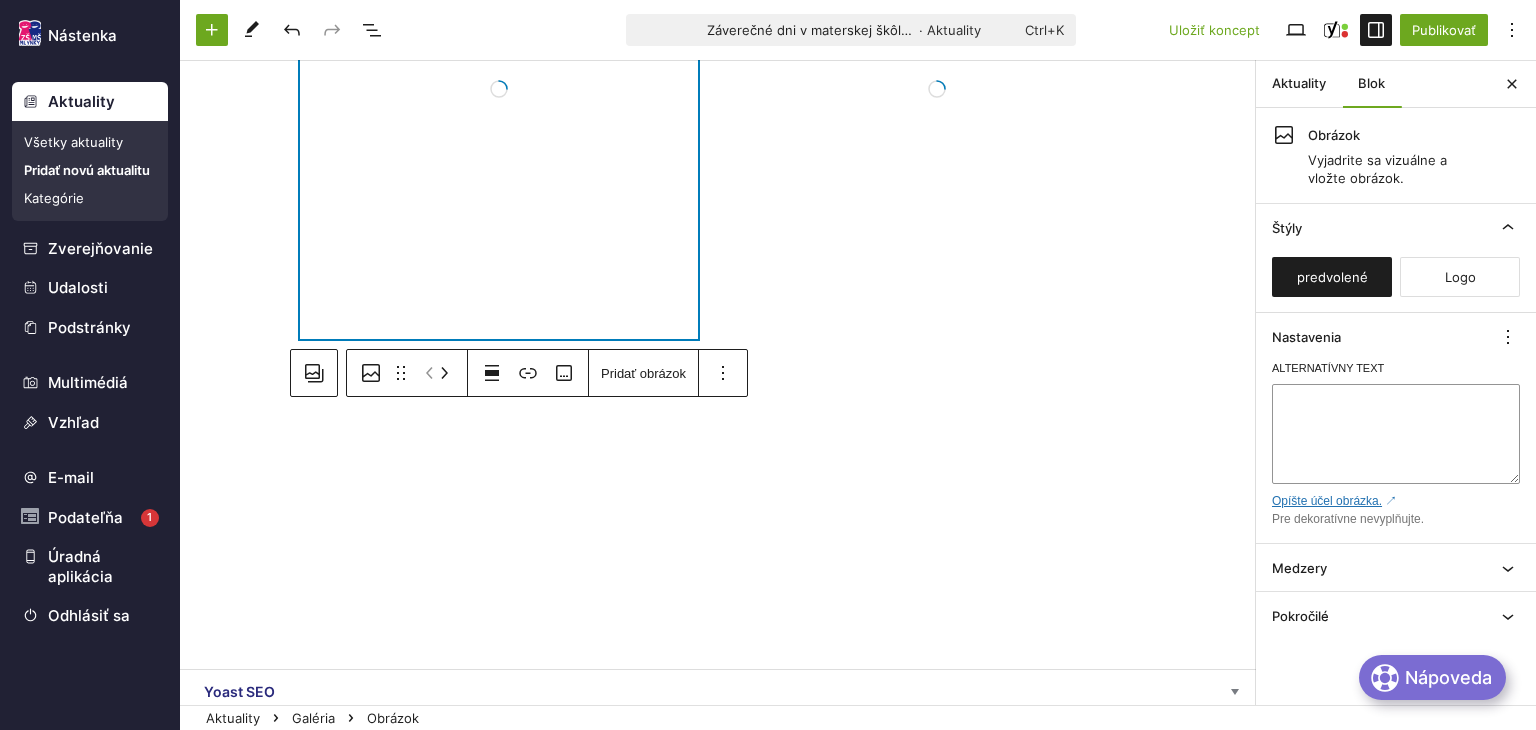 scroll, scrollTop: 1694, scrollLeft: 0, axis: vertical 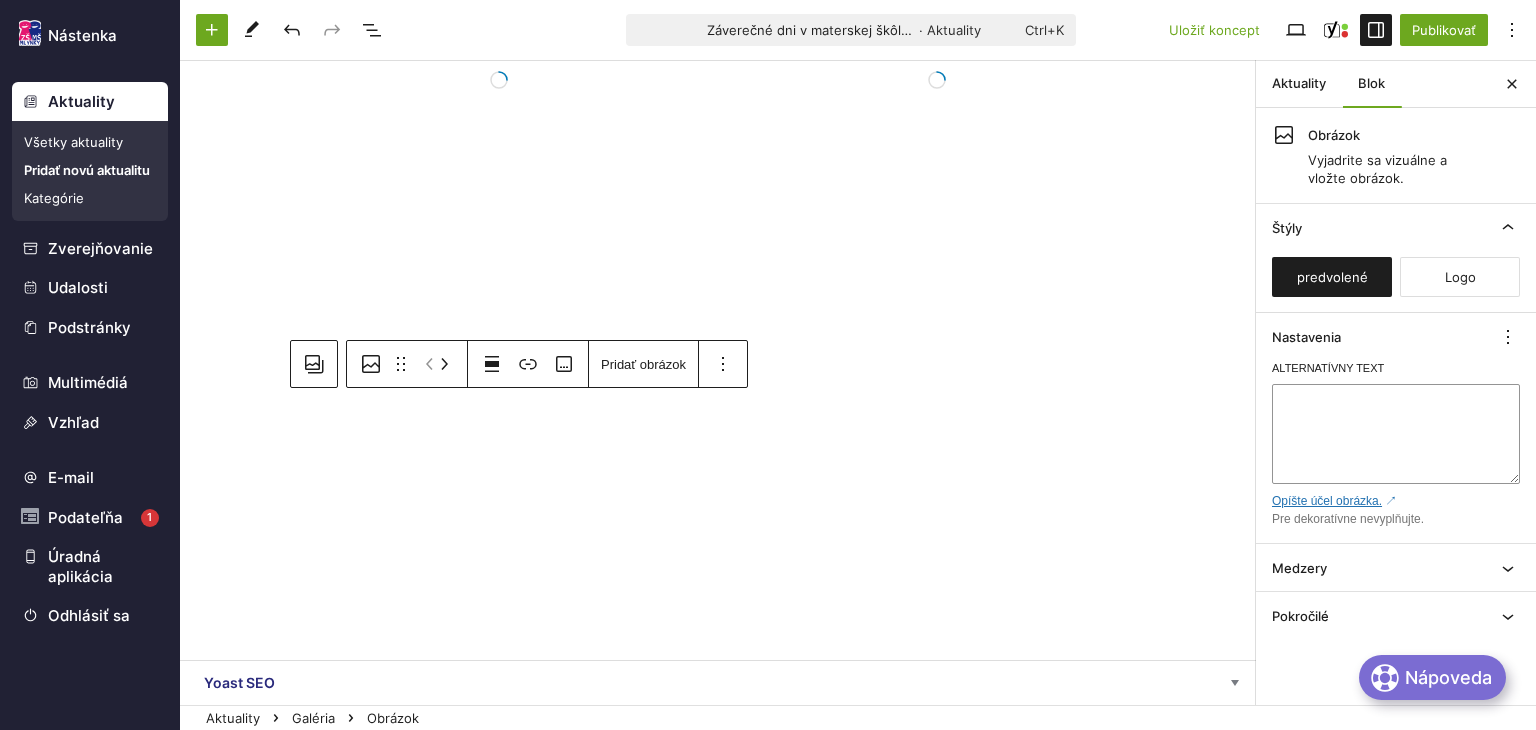 click on "Záverečné dni v materskej škôlke Spišské múzeum a historická železnička ﻿ Presuňte sem súbory Presuňte sem súbory Presuňte sem súbory Presuňte sem súbory Presuňte sem súbory Deň matiek, opekačka ﻿ Presuňte sem súbory Presuňte sem súbory" at bounding box center (718, -479) 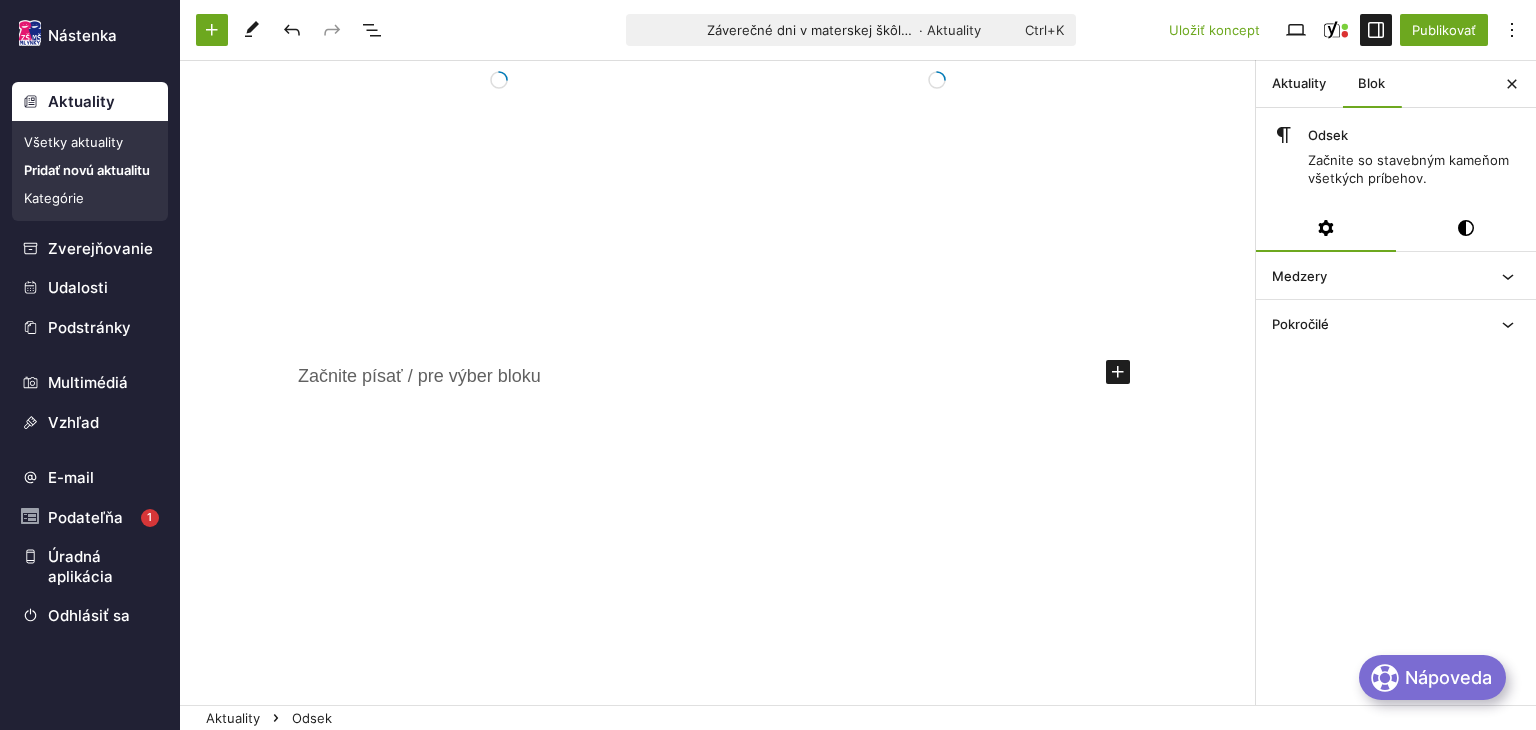 click on "Spišské múzeum a historická železnička ﻿ Presuňte sem súbory Presuňte sem súbory Presuňte sem súbory Presuňte sem súbory Presuňte sem súbory Deň matiek, opekačka ﻿ Presuňte sem súbory Presuňte sem súbory ﻿" at bounding box center [718, -530] 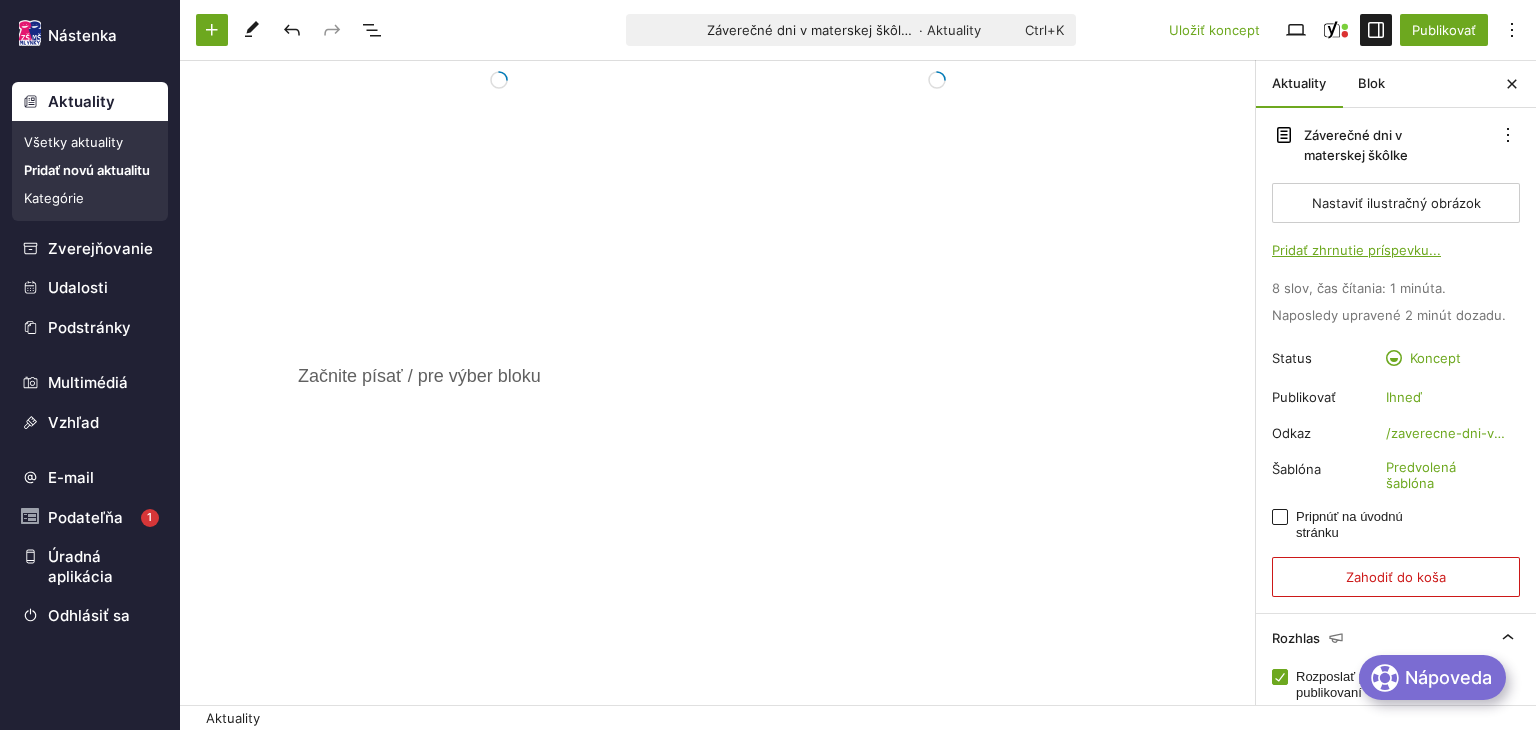 click on "Spišské múzeum a historická železnička ﻿ Presuňte sem súbory Presuňte sem súbory Presuňte sem súbory Presuňte sem súbory Presuňte sem súbory Deň matiek, opekačka ﻿ Presuňte sem súbory Presuňte sem súbory ﻿" at bounding box center (718, -530) 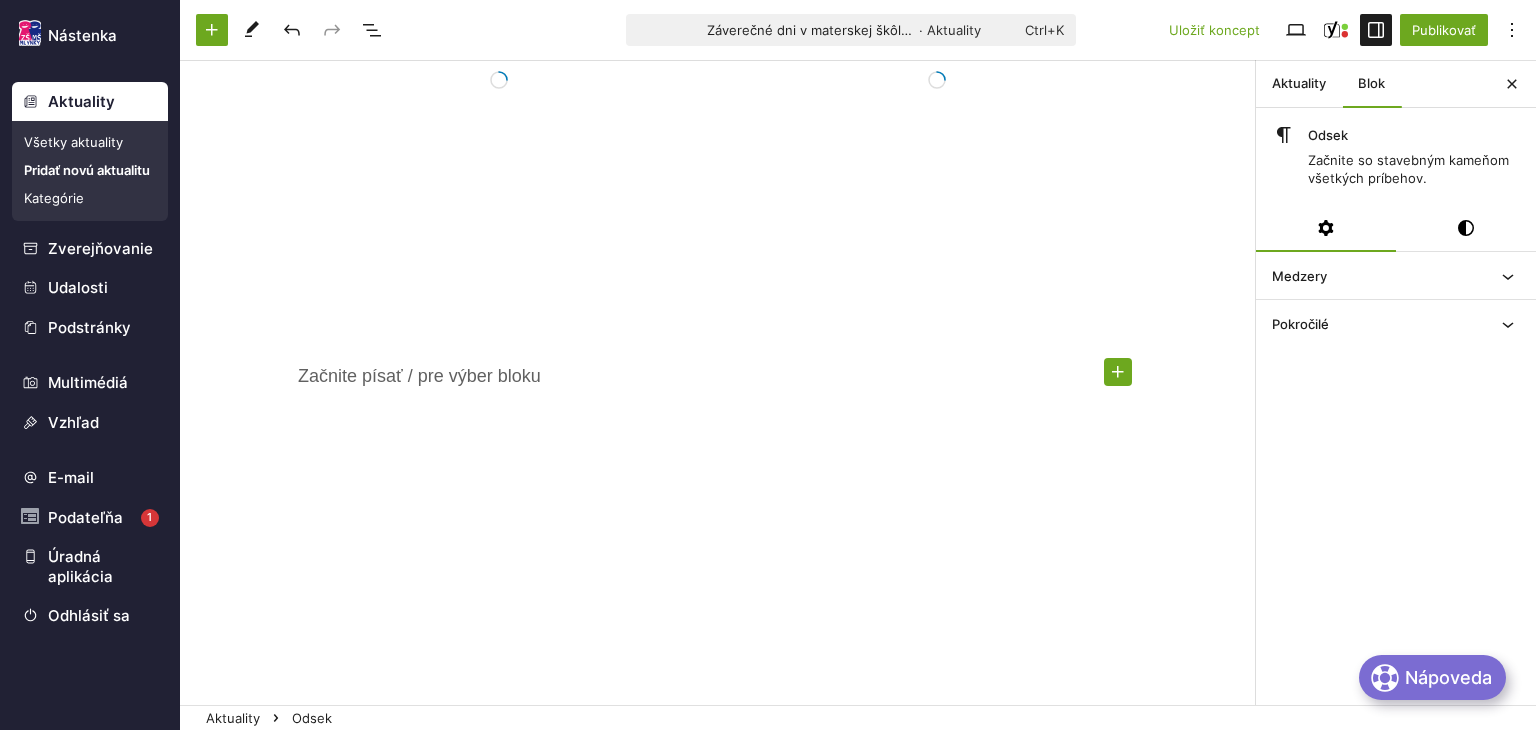 click at bounding box center [1118, 372] 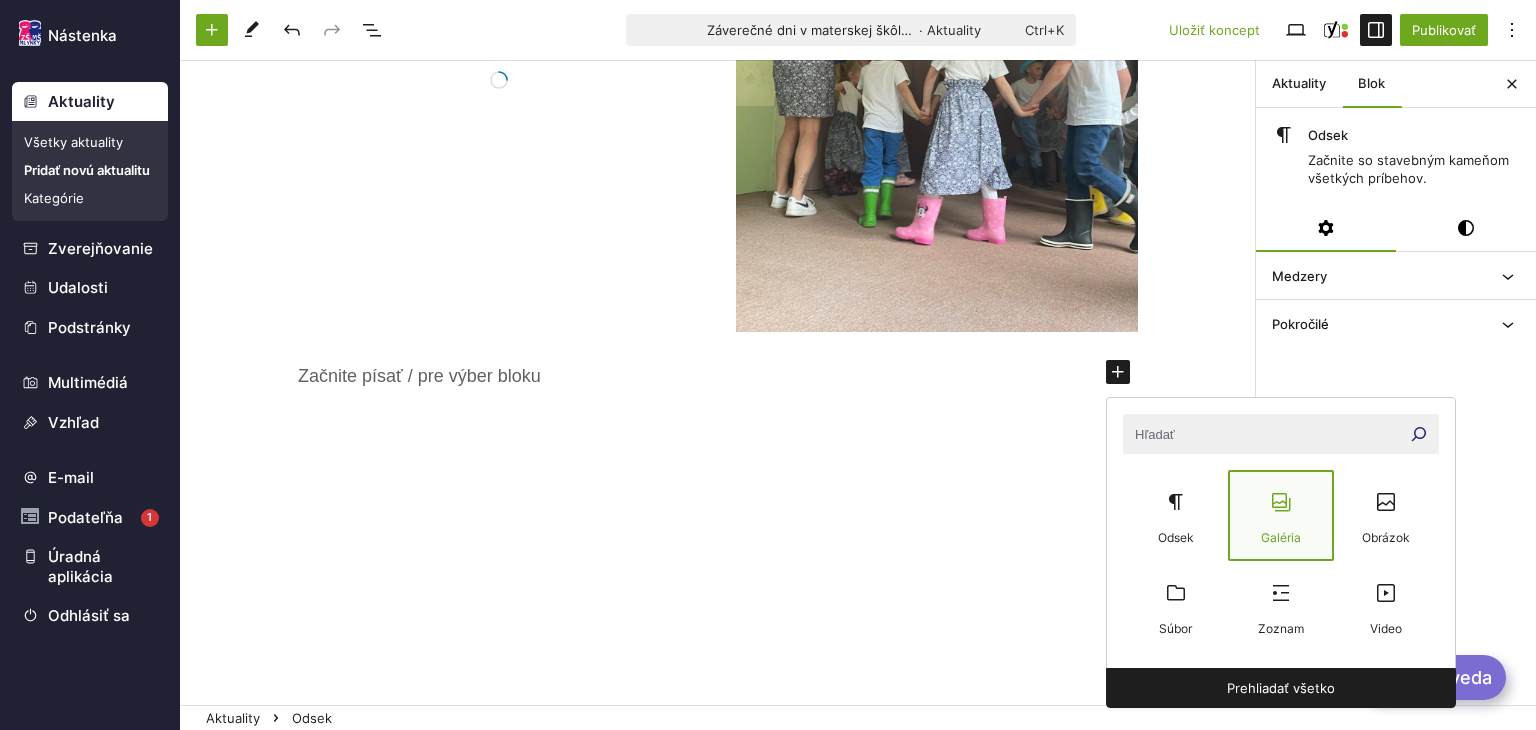 click at bounding box center [1280, 502] 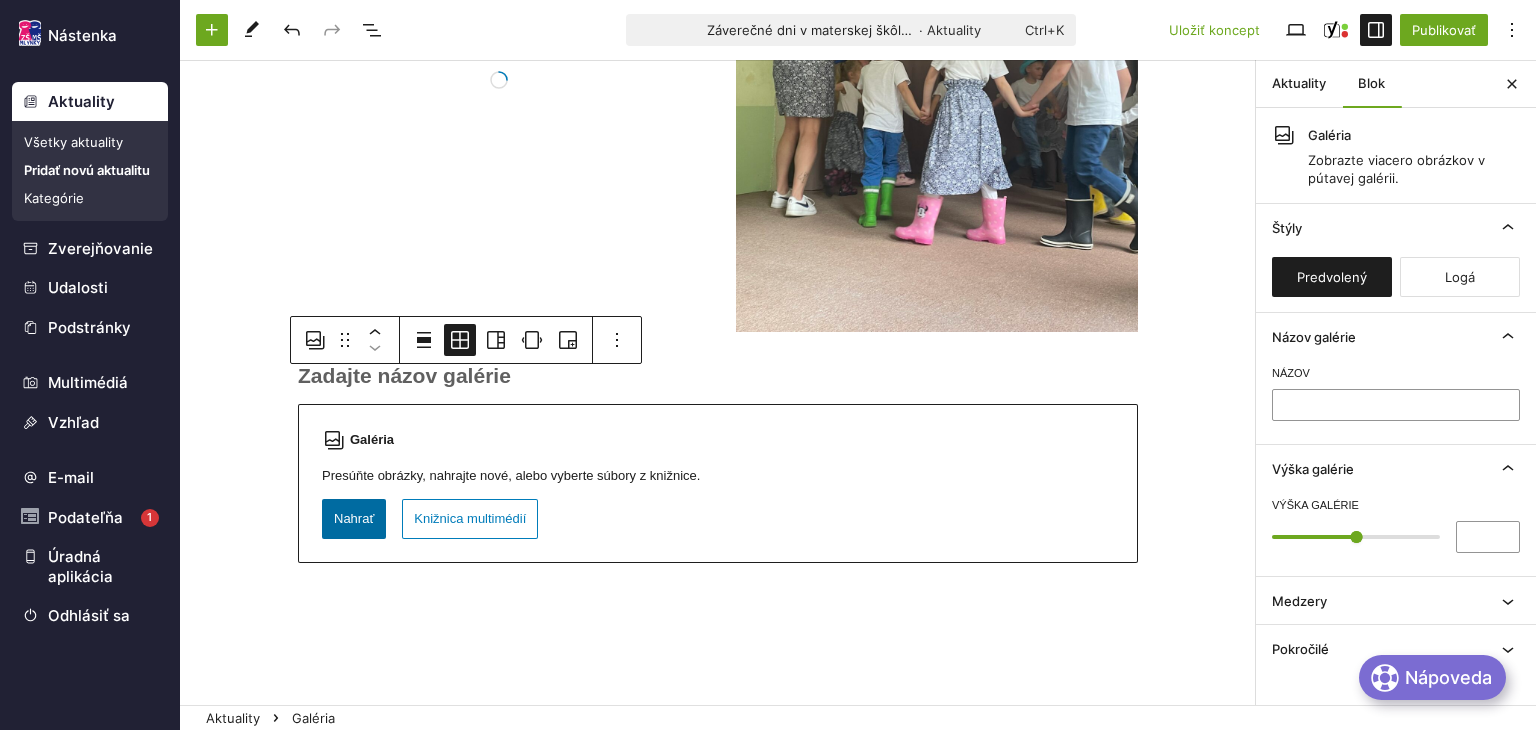 click on "Nahrať" at bounding box center [354, 519] 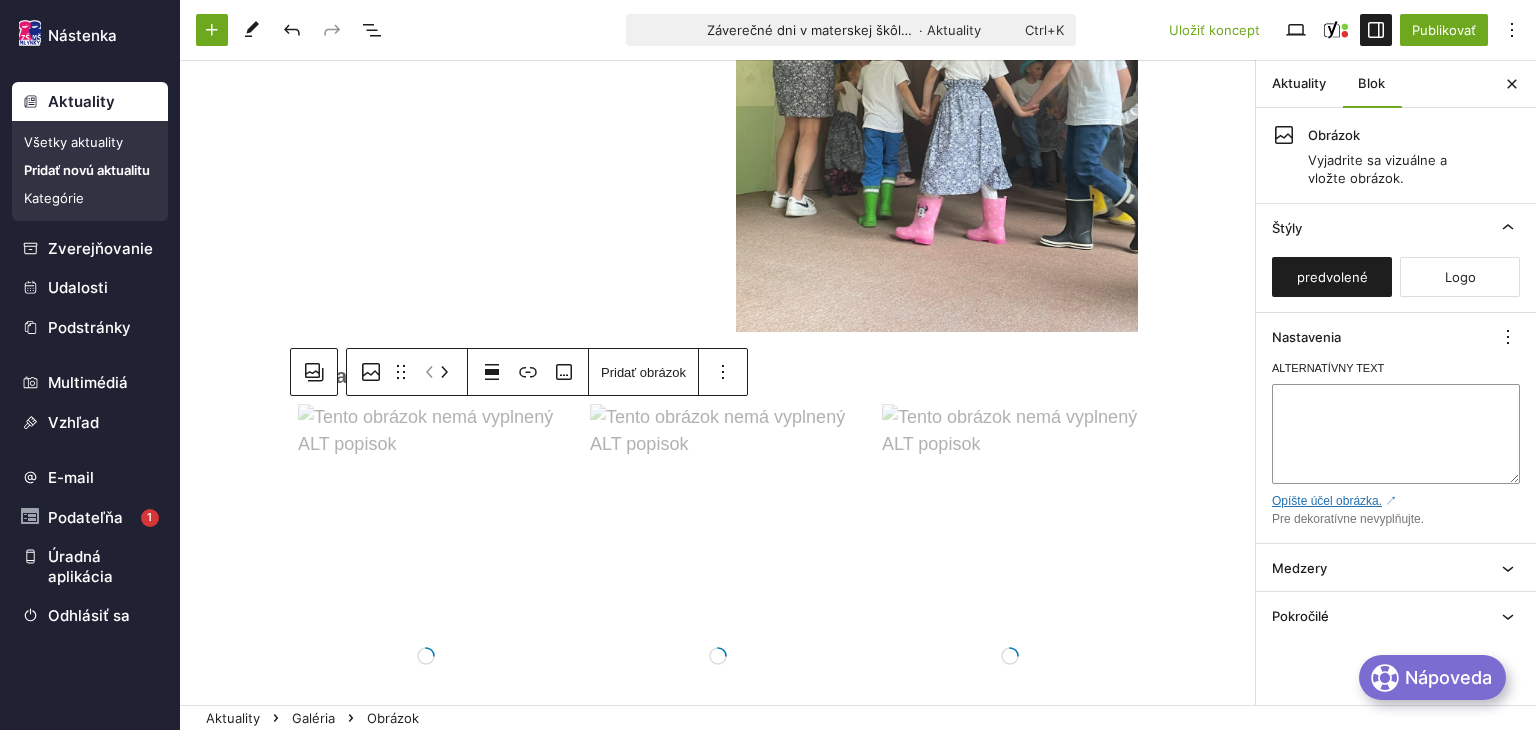 scroll, scrollTop: 1896, scrollLeft: 0, axis: vertical 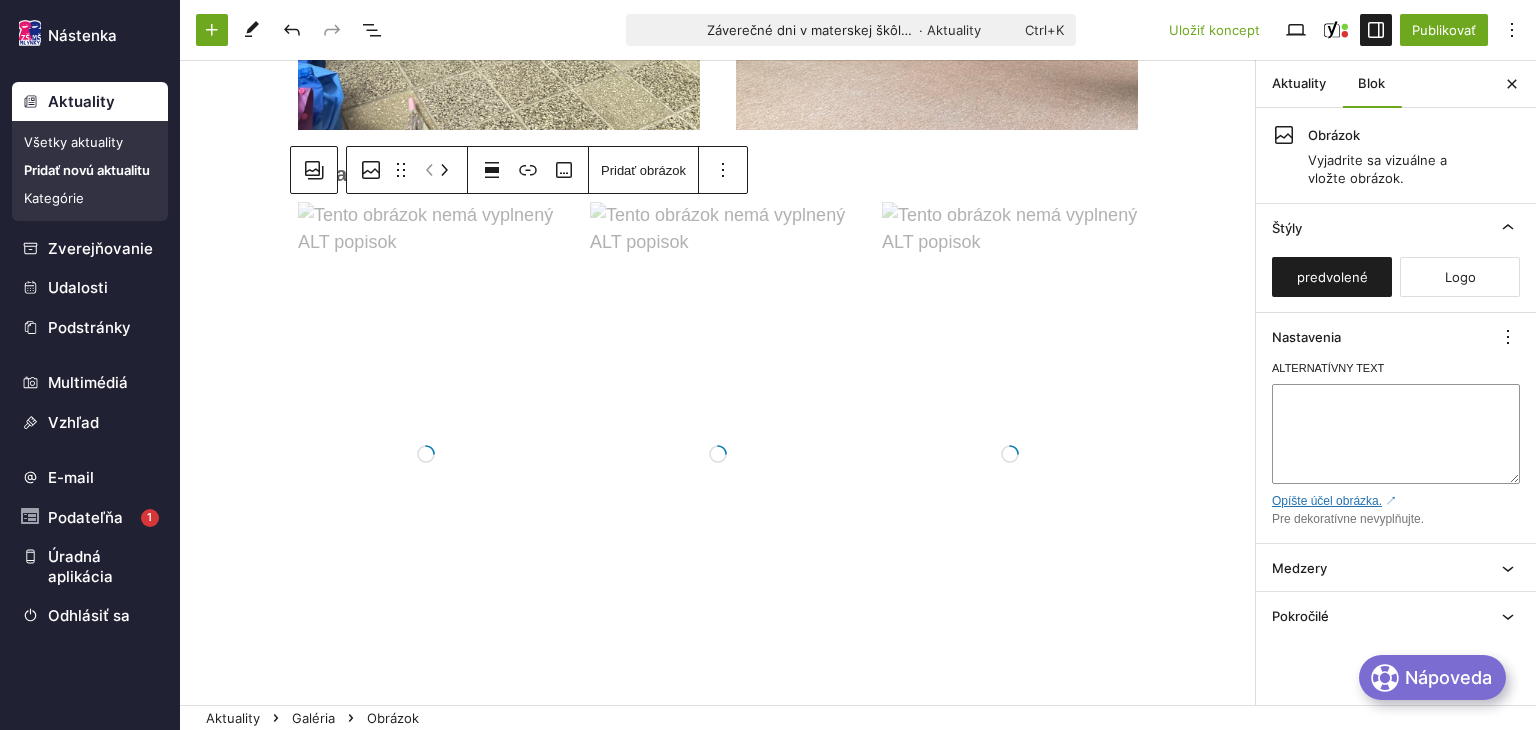 click at bounding box center (426, 454) 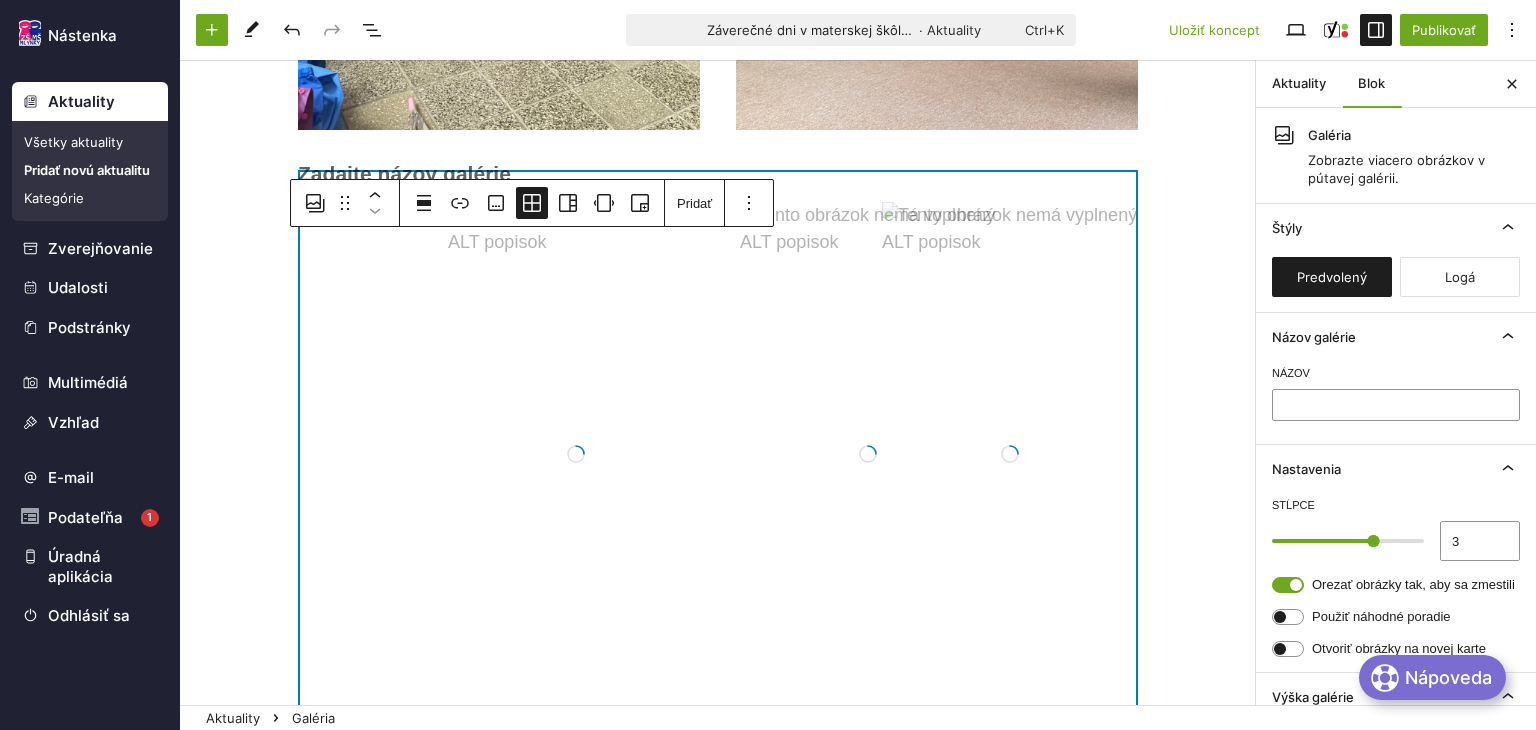 scroll, scrollTop: 2005, scrollLeft: 0, axis: vertical 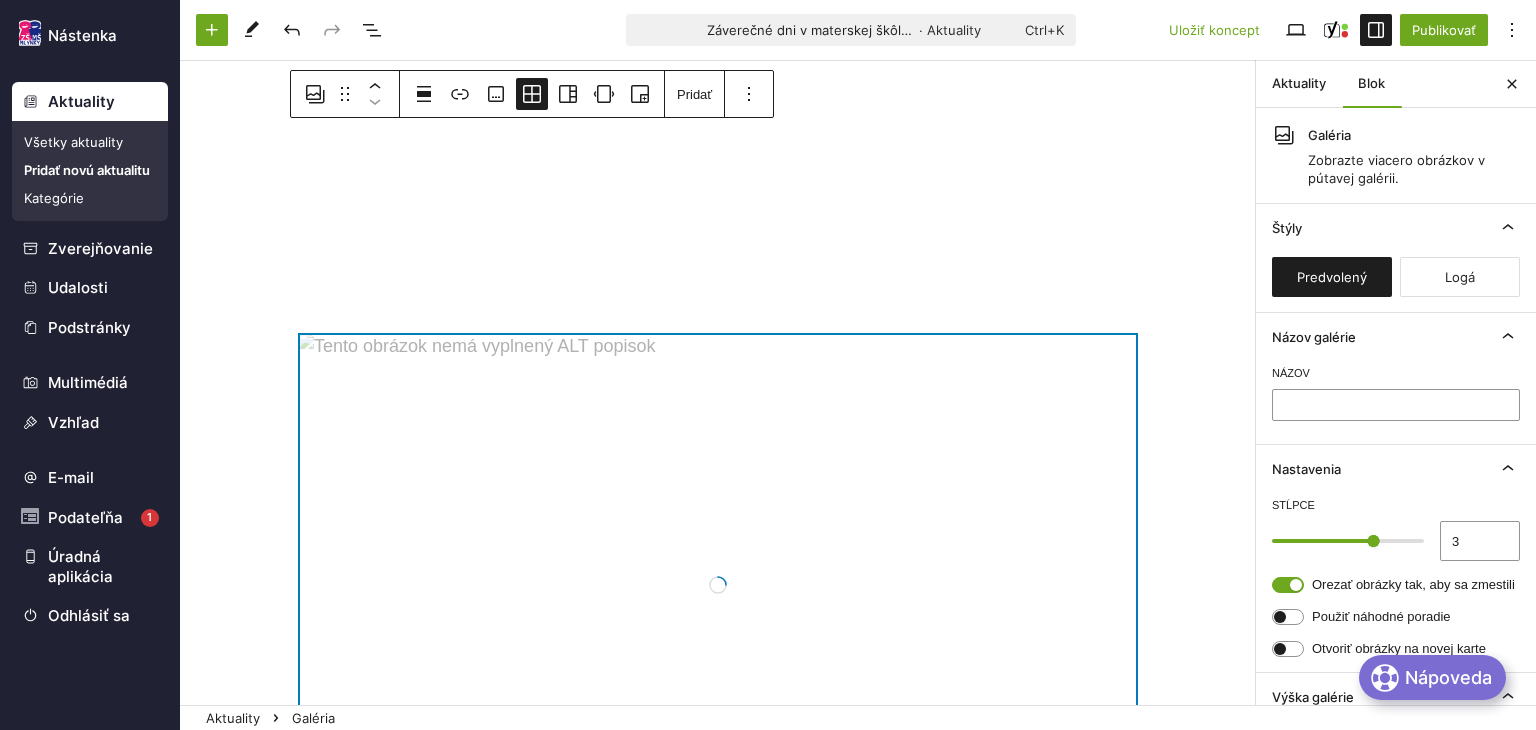 click at bounding box center [718, 585] 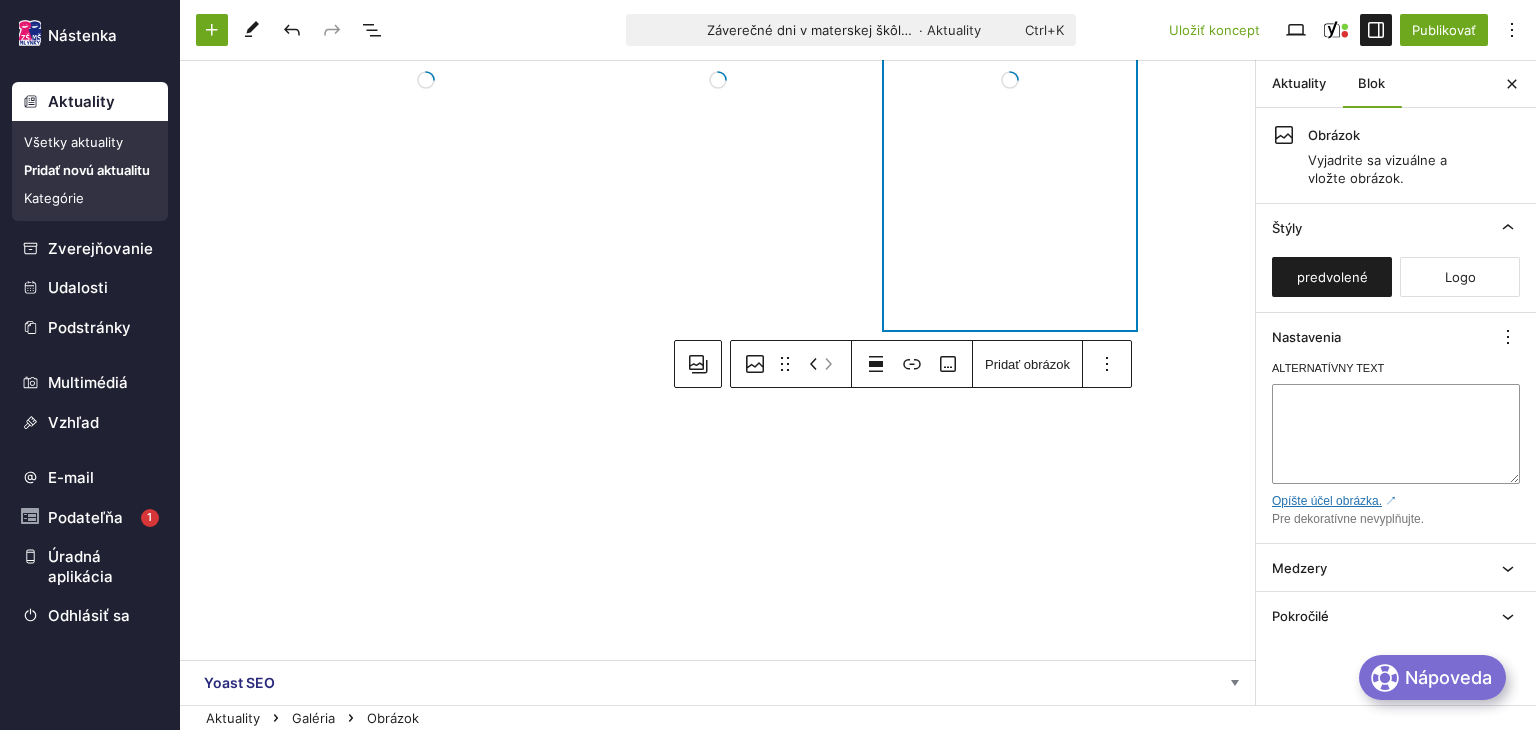 scroll, scrollTop: 2037, scrollLeft: 0, axis: vertical 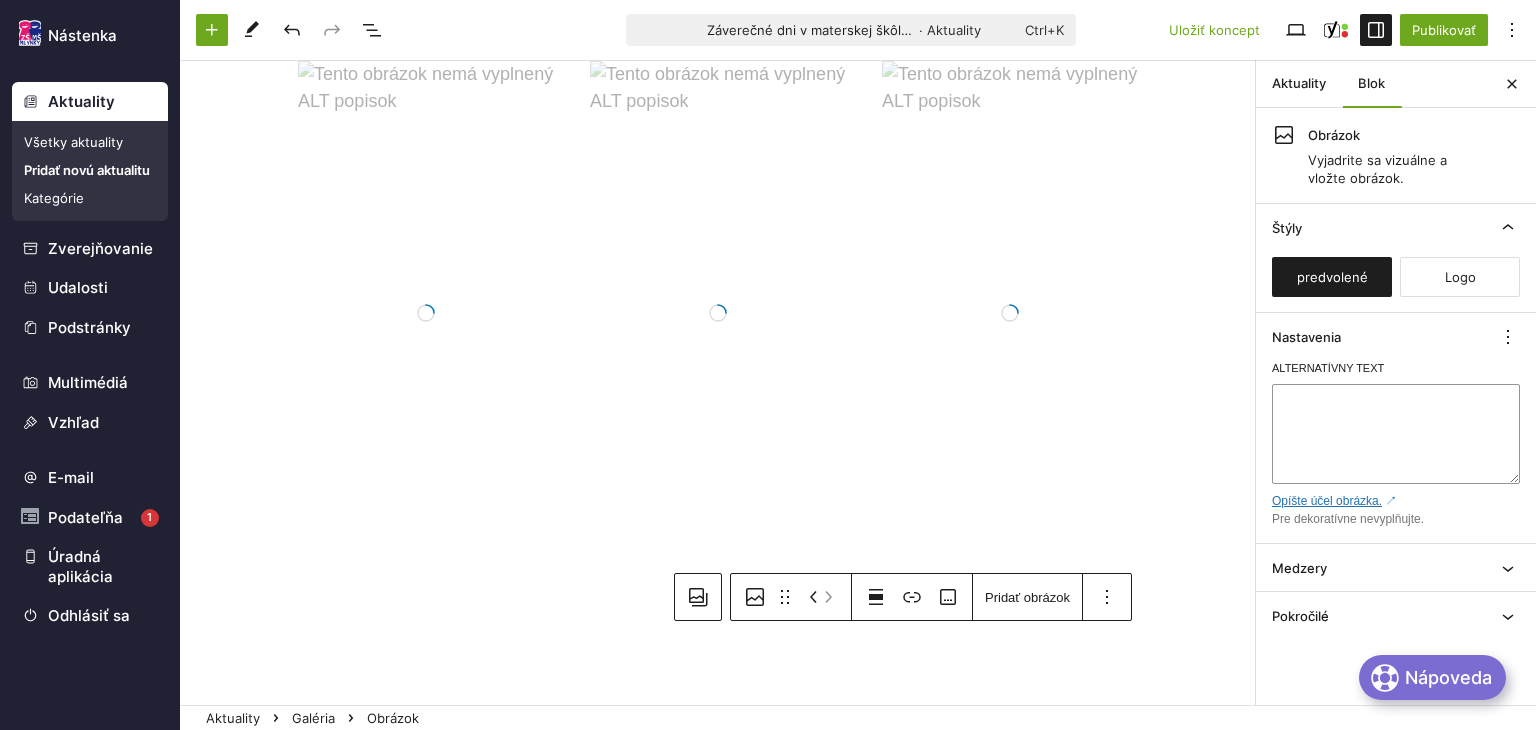 click on "Záverečné dni v materskej škôlke Spišské múzeum a historická železnička ﻿ Presuňte sem súbory Presuňte sem súbory Presuňte sem súbory Presuňte sem súbory Presuňte sem súbory Deň matiek, opekačka ﻿ Presuňte sem súbory Presuňte sem súbory ﻿ Presuňte sem súbory Presuňte sem súbory Presuňte sem súbory" at bounding box center [718, -534] 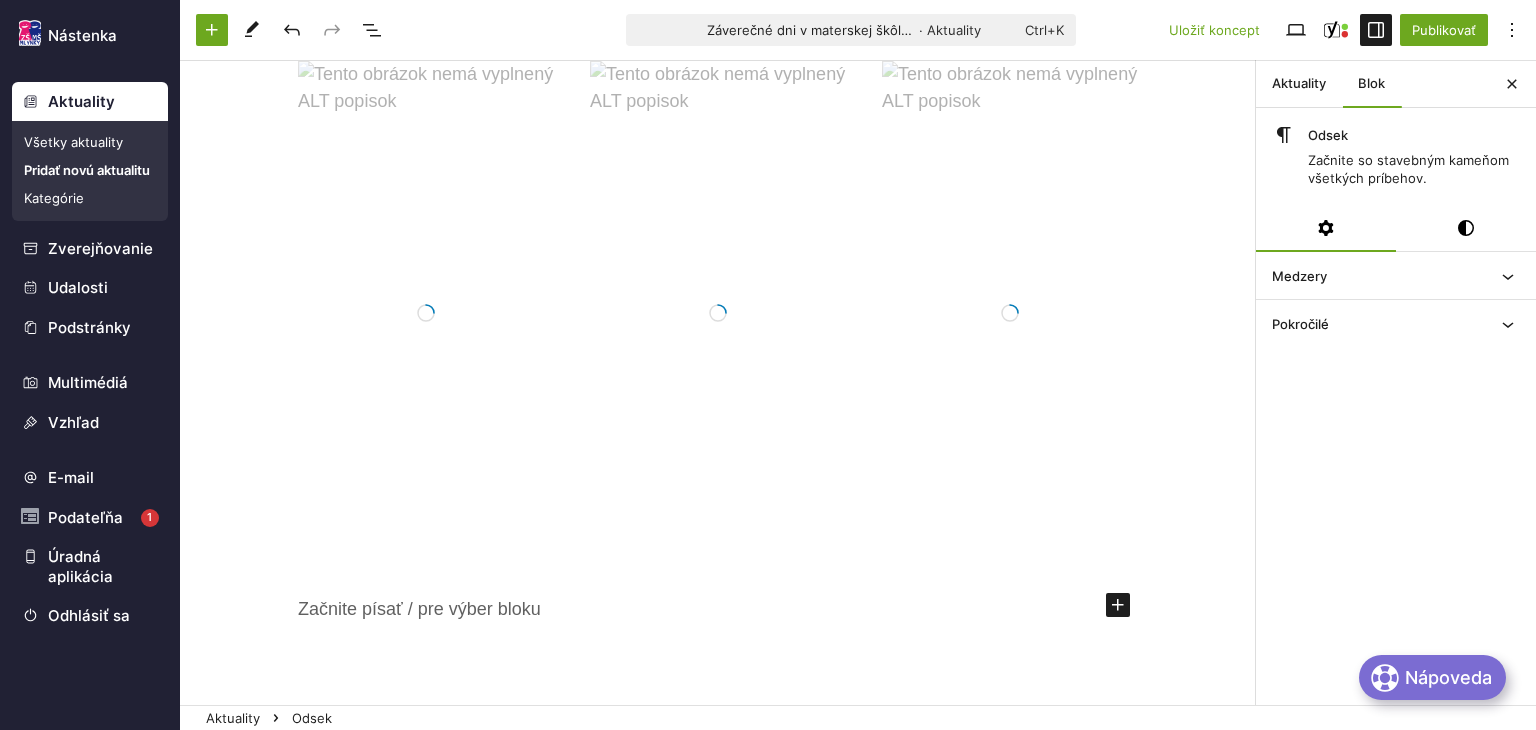 click on "﻿" at bounding box center (718, 609) 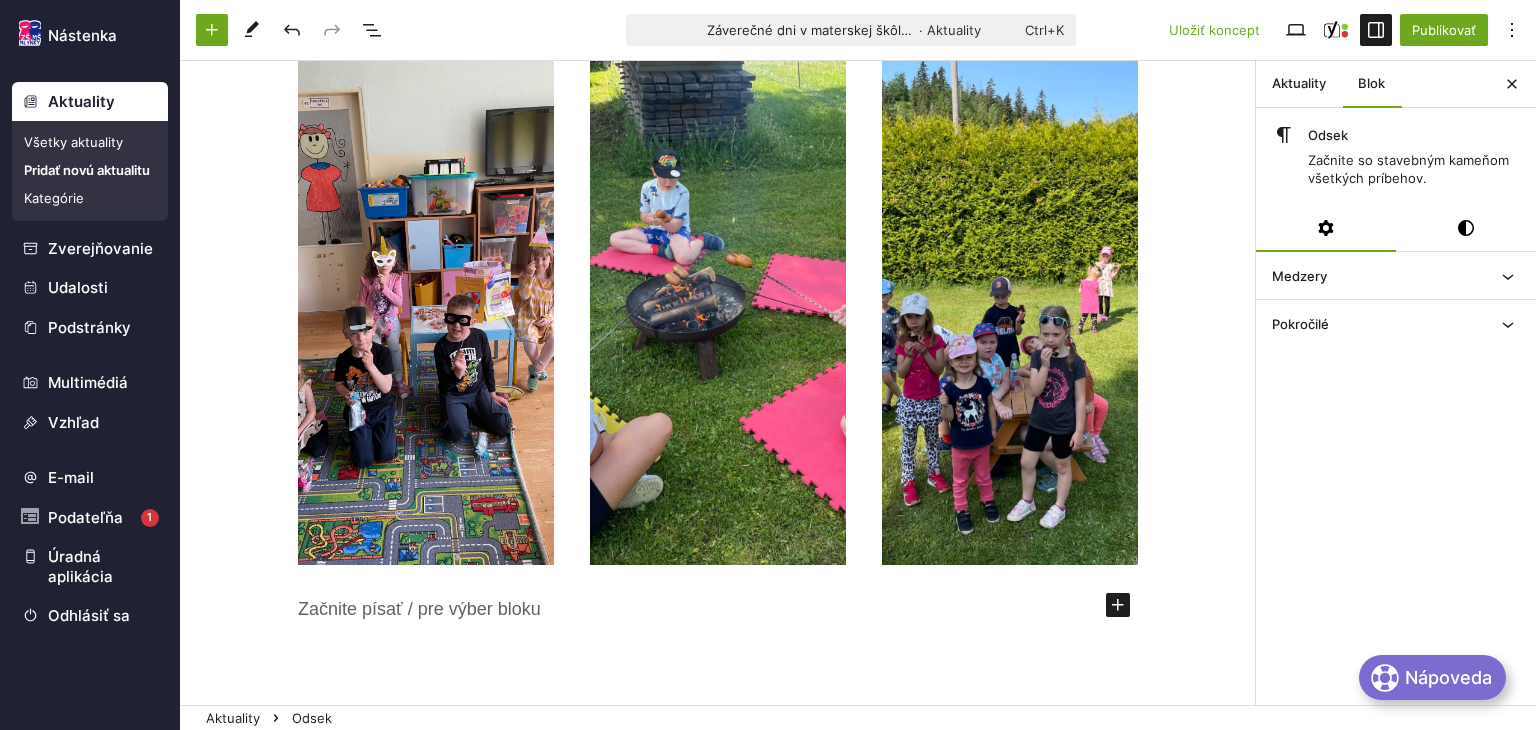 click on "﻿" at bounding box center (718, 609) 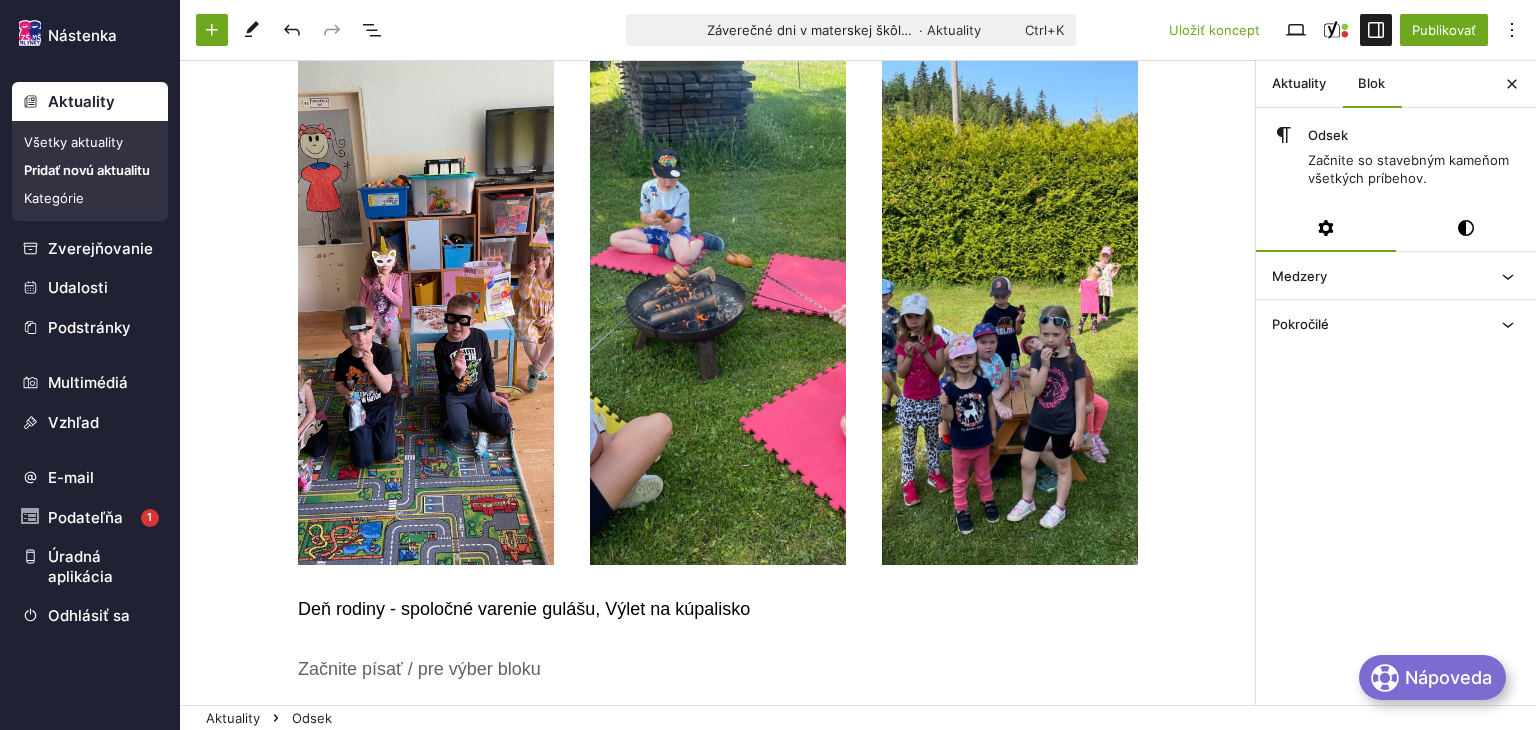 scroll, scrollTop: 2098, scrollLeft: 0, axis: vertical 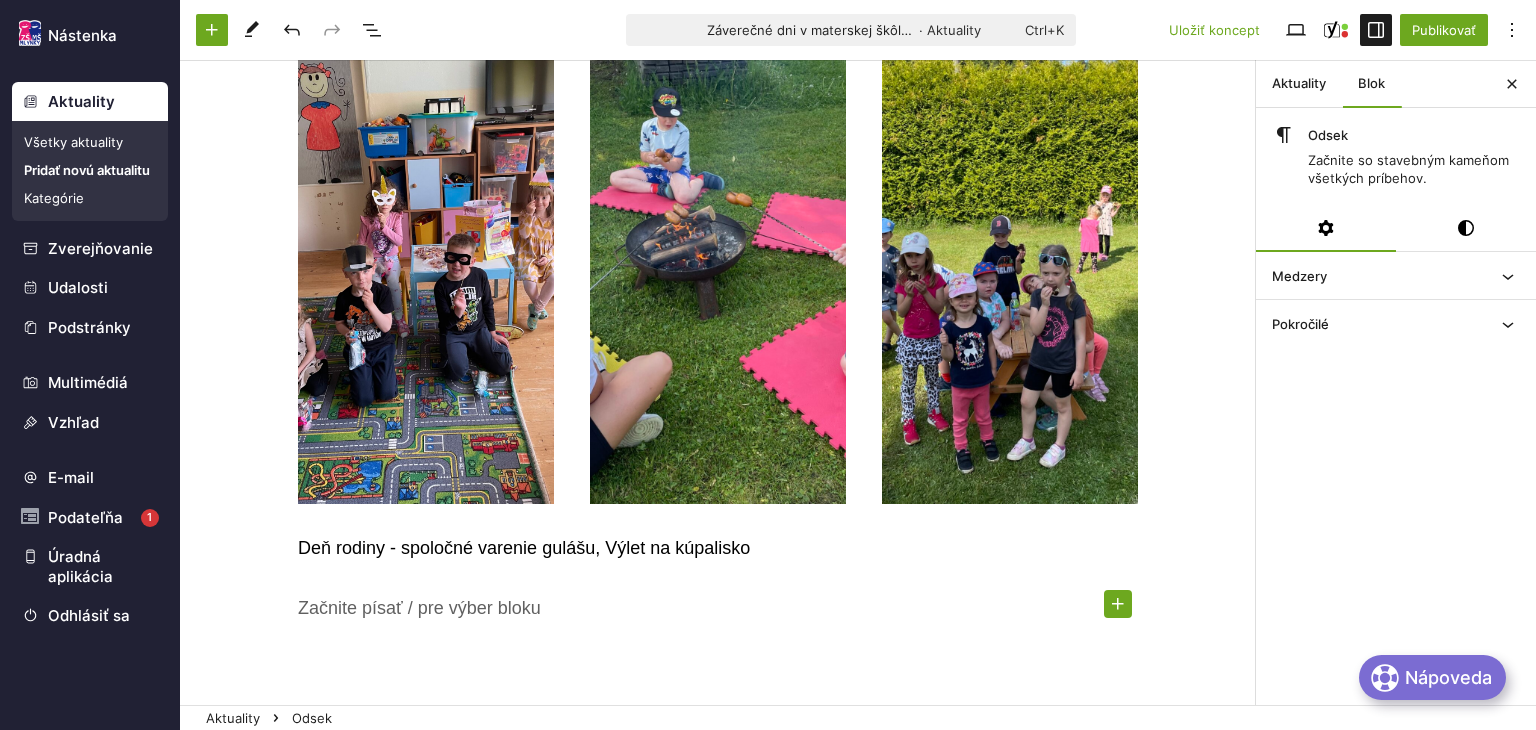 click at bounding box center [1118, 604] 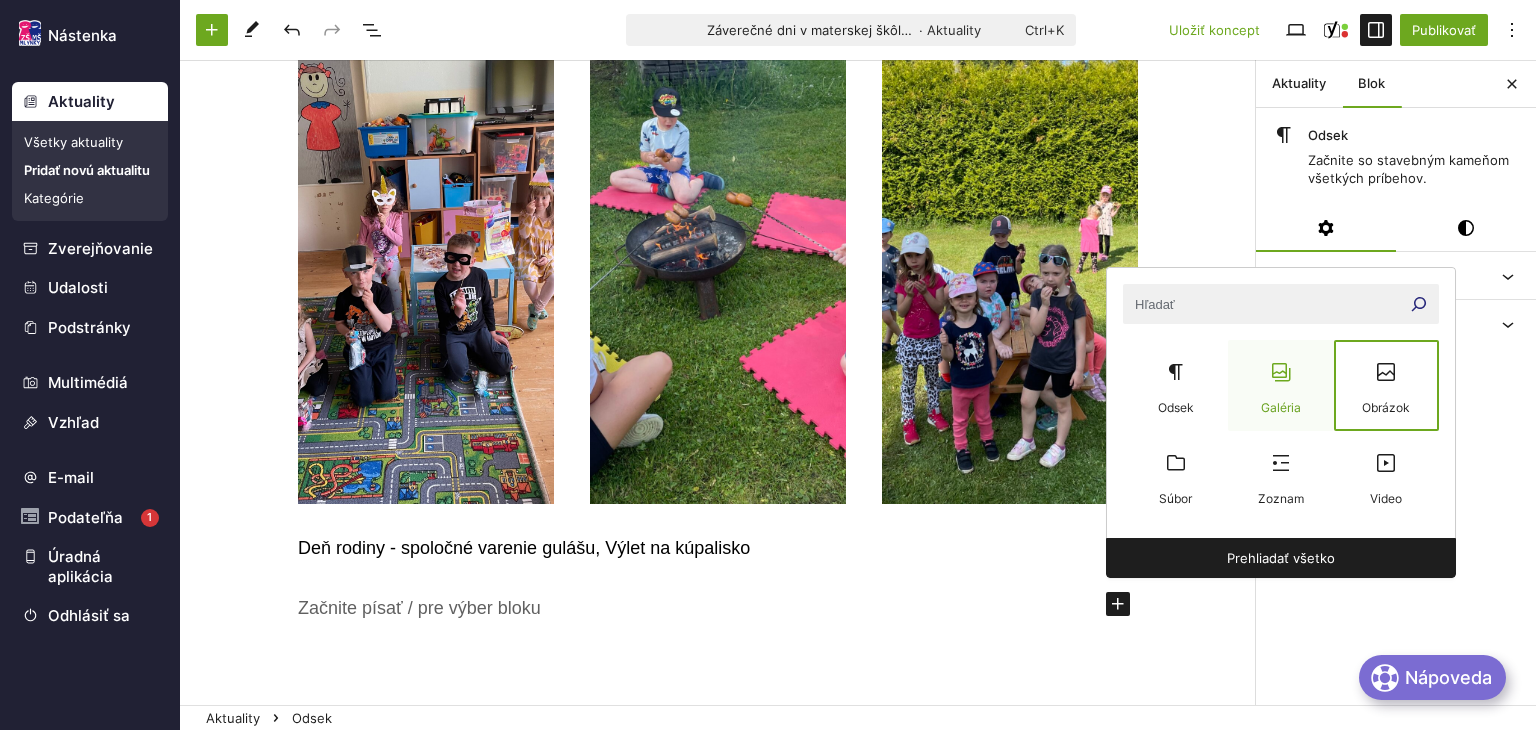 drag, startPoint x: 1387, startPoint y: 394, endPoint x: 1287, endPoint y: 400, distance: 100.17984 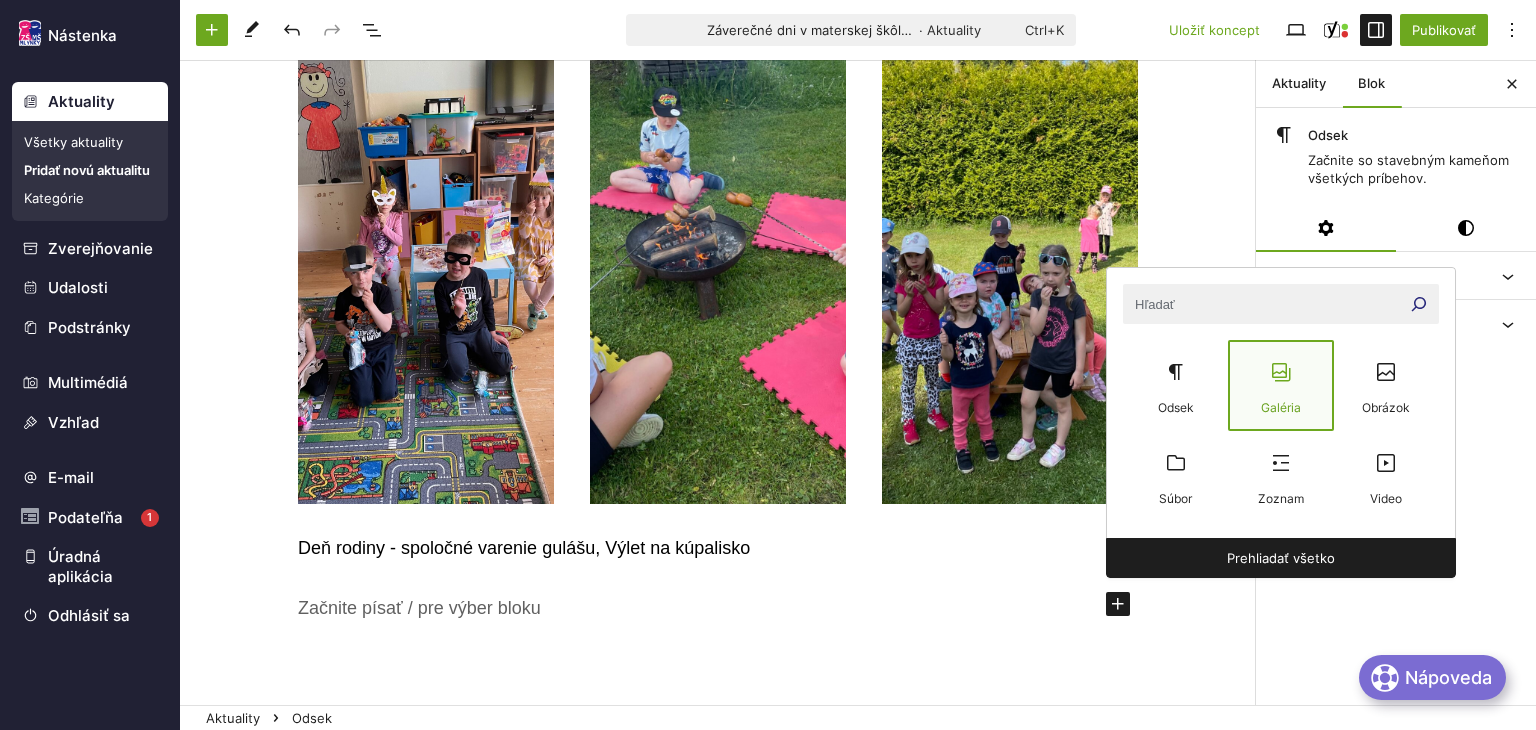 click on "Galéria" at bounding box center [1280, 407] 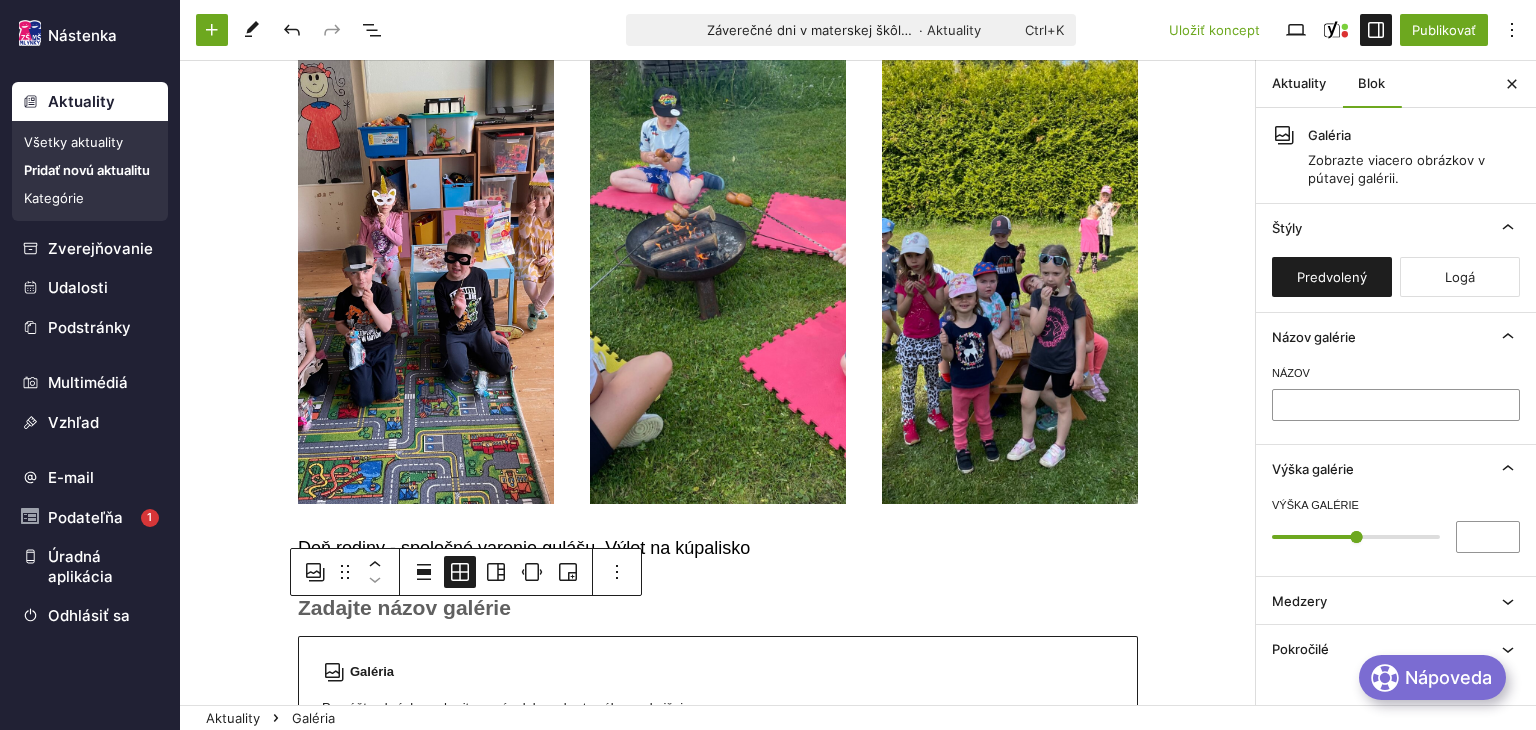 scroll, scrollTop: 2468, scrollLeft: 0, axis: vertical 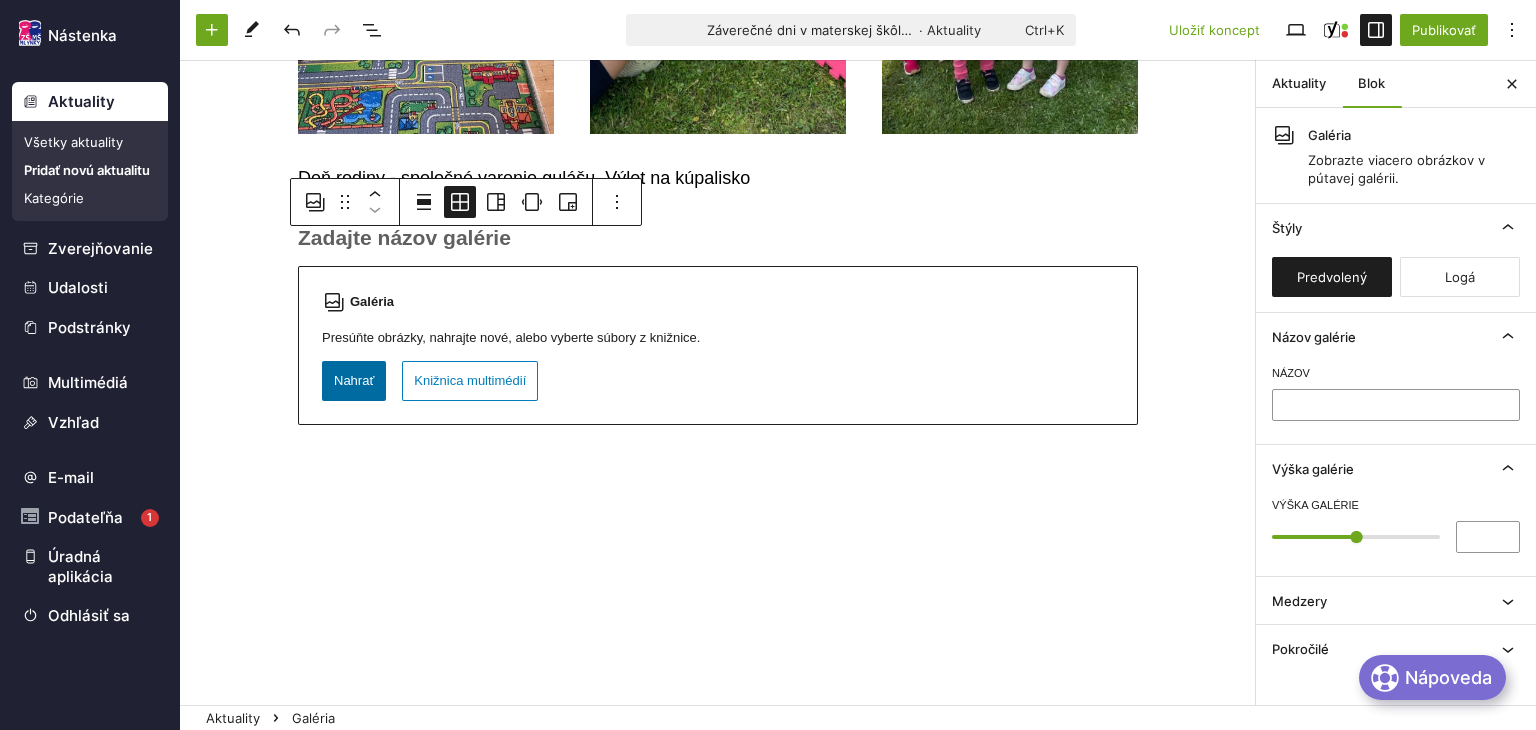 click on "Nahrať" at bounding box center [354, 381] 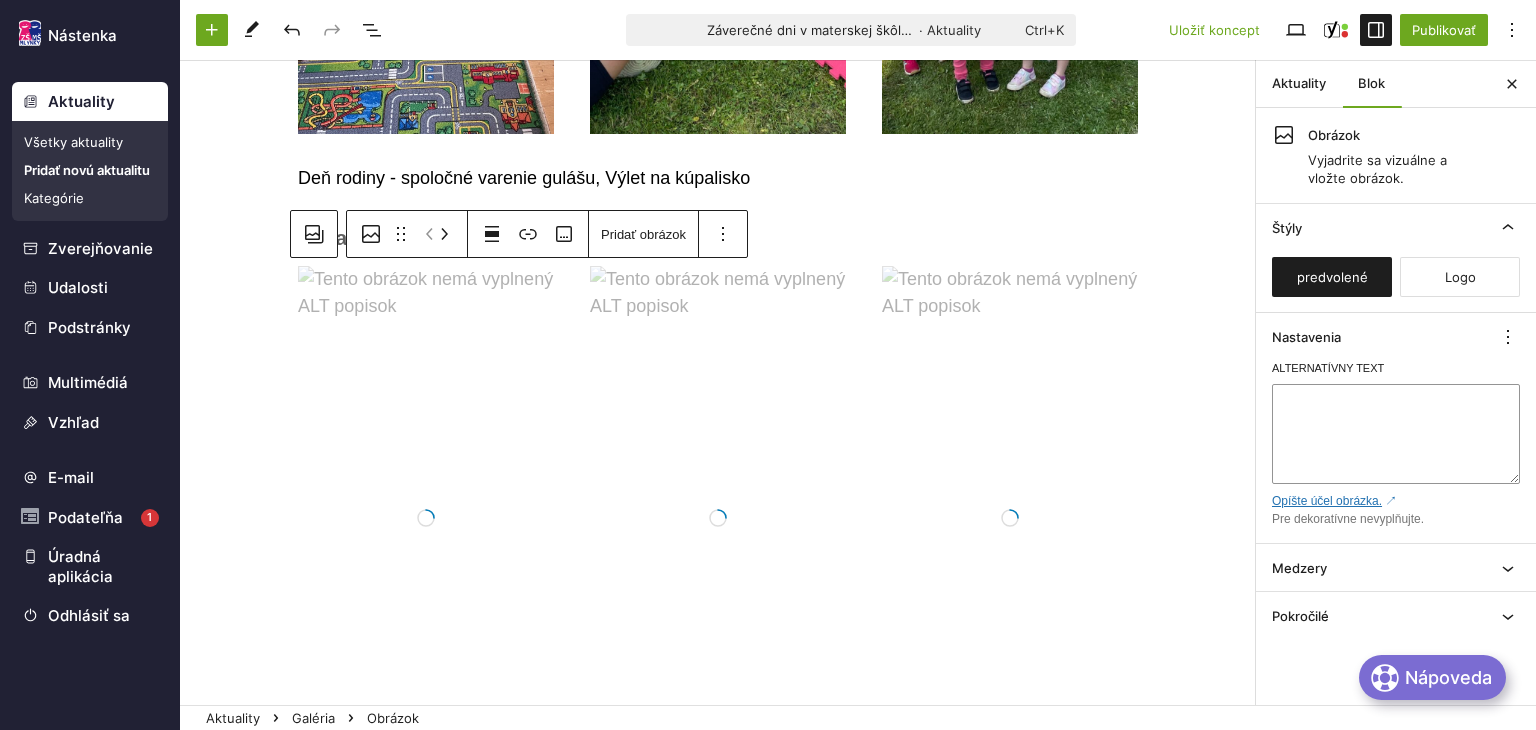 scroll, scrollTop: 2532, scrollLeft: 0, axis: vertical 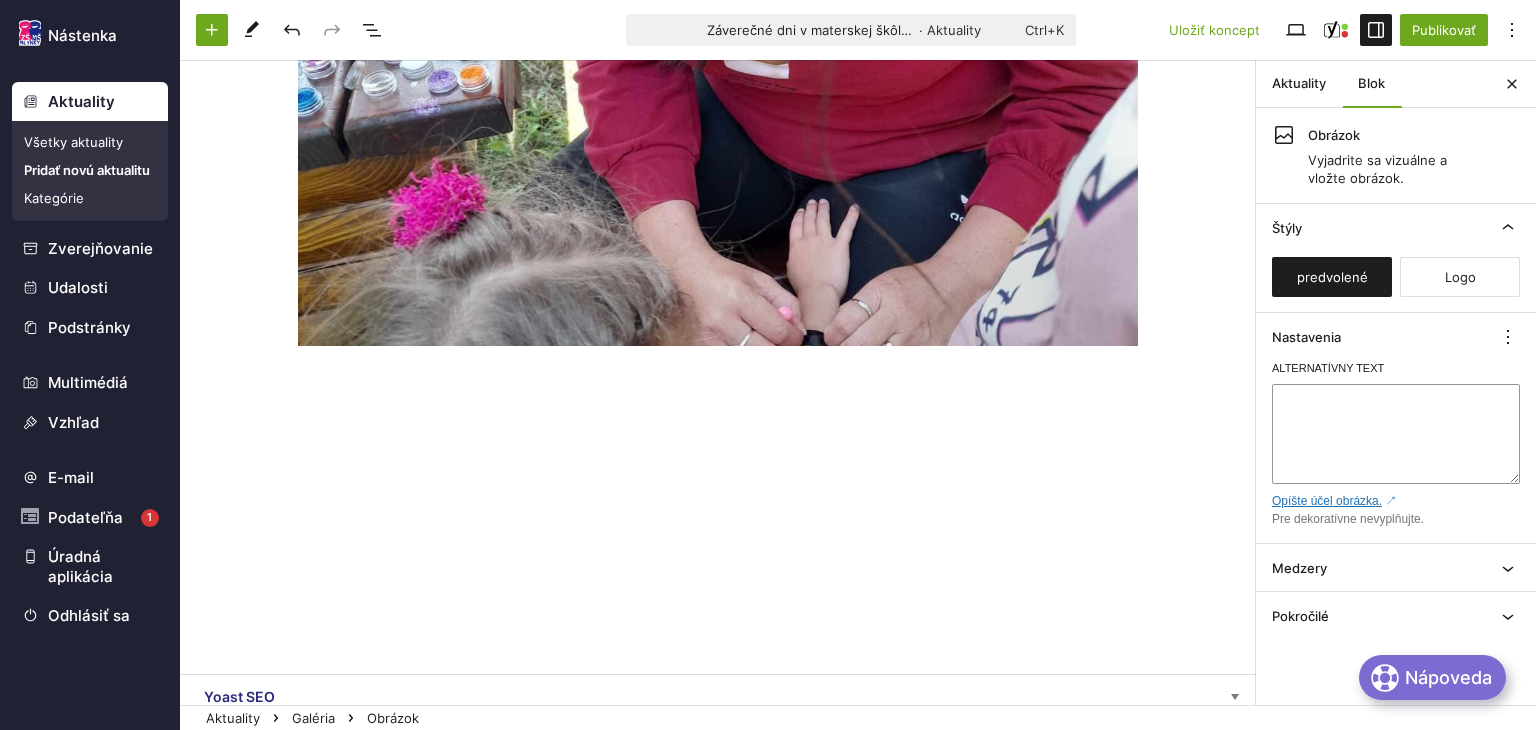 click on "Záverečné dni v materskej škôlke Spišské múzeum a historická železnička ﻿ Presuňte sem súbory Presuňte sem súbory Presuňte sem súbory Presuňte sem súbory Presuňte sem súbory Deň matiek, opekačka ﻿ Presuňte sem súbory Presuňte sem súbory ﻿ Presuňte sem súbory Presuňte sem súbory Presuňte sem súbory Deň rodiny - spoločné varenie gulášu, Výlet na kúpalisko ﻿ Presuňte sem súbory Presuňte sem súbory Presuňte sem súbory Presuňte sem súbory Prechádzka na Dedinky - pizza, Rozlúčka s predškolákmi ﻿ Presuňte sem súbory Presuňte sem súbory Presuňte sem súbory Presuňte sem súbory" at bounding box center [718, -1341] 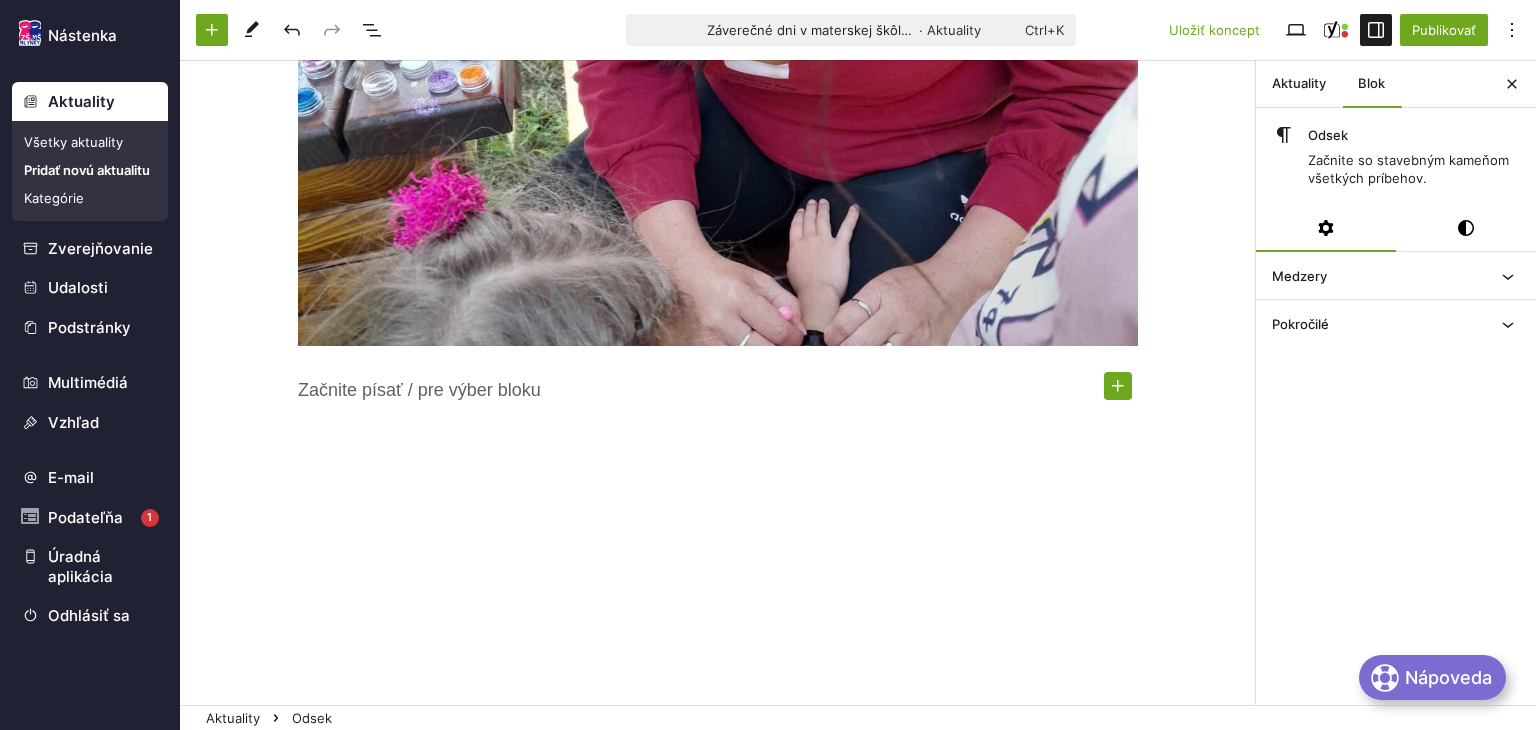 click at bounding box center [1118, 386] 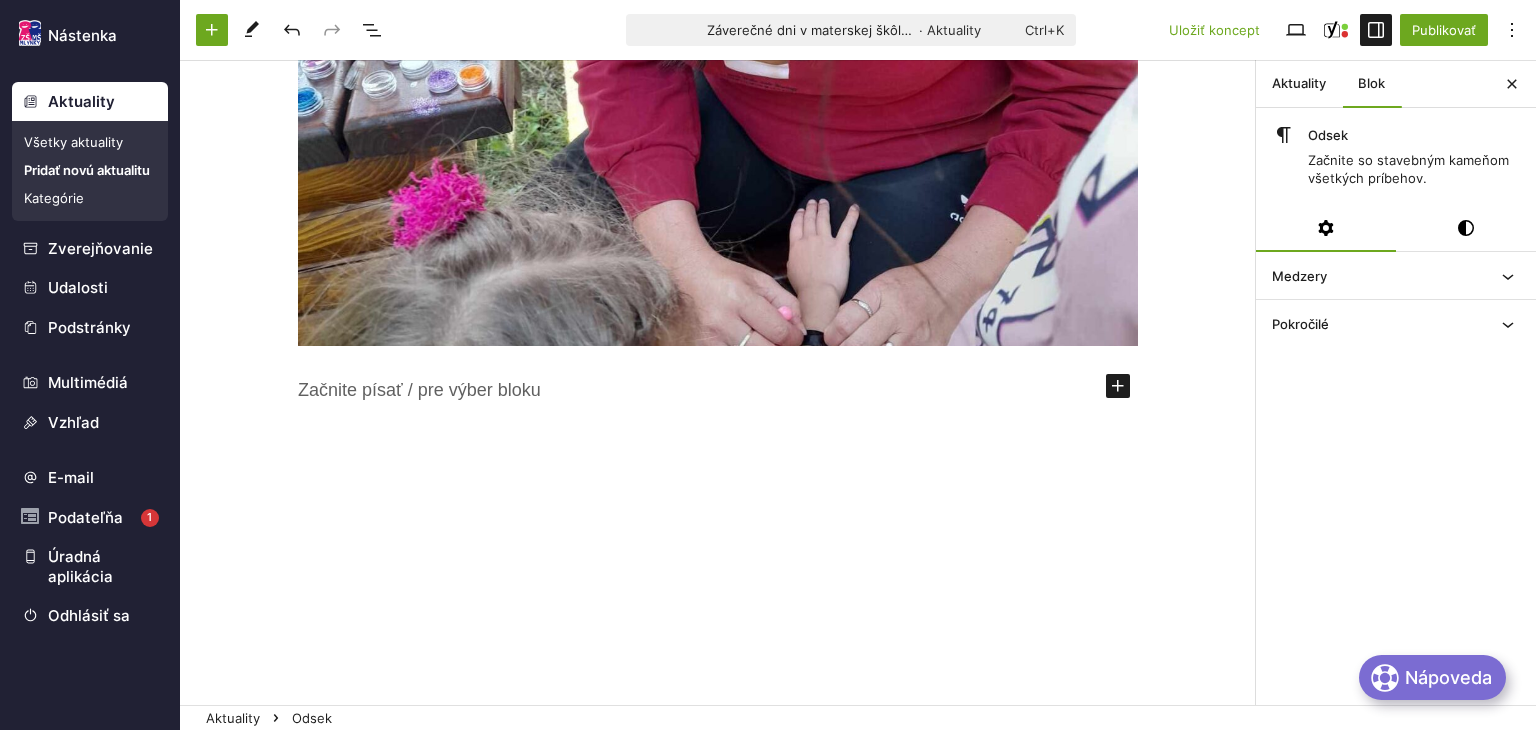click on "﻿" at bounding box center [718, 390] 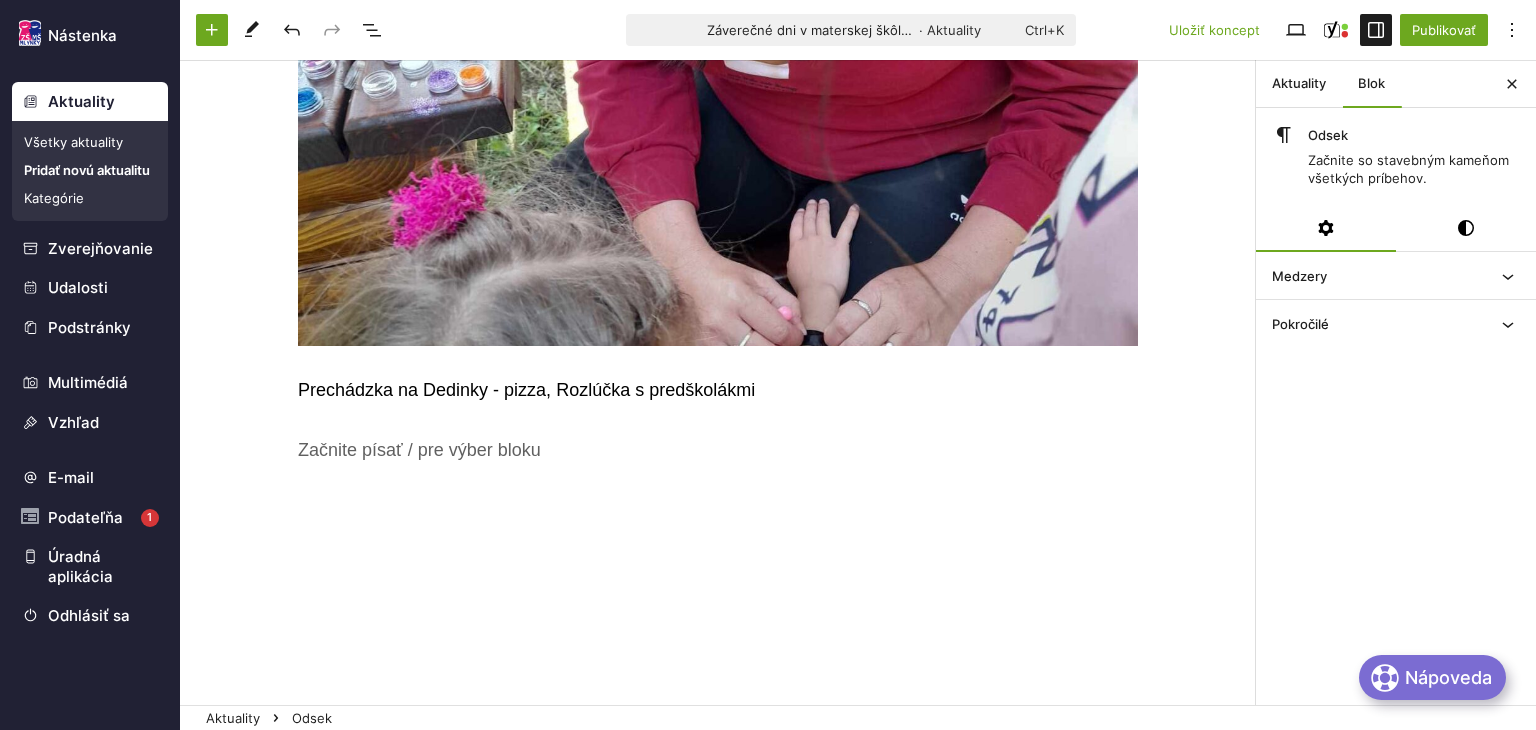 scroll, scrollTop: 3493, scrollLeft: 0, axis: vertical 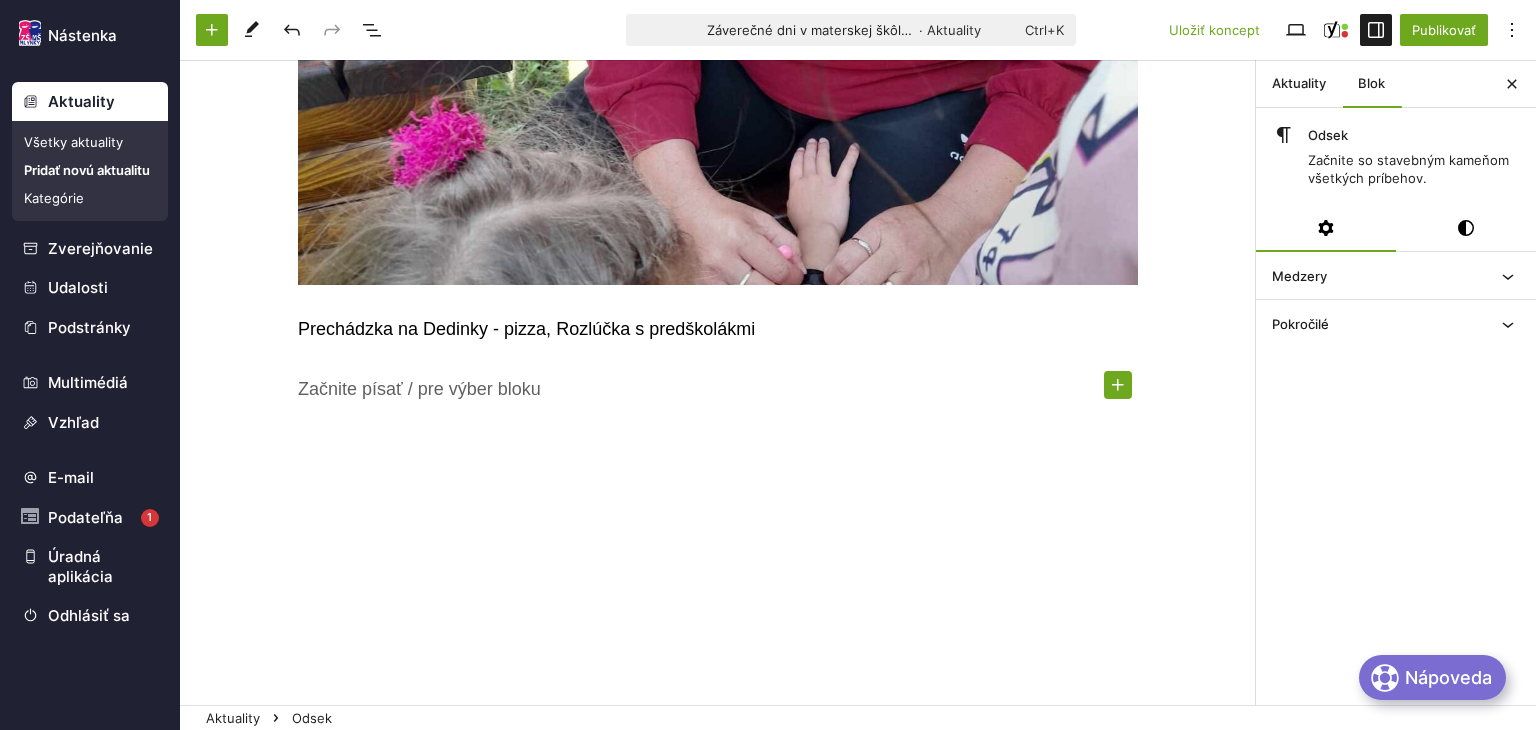 click at bounding box center [1118, 385] 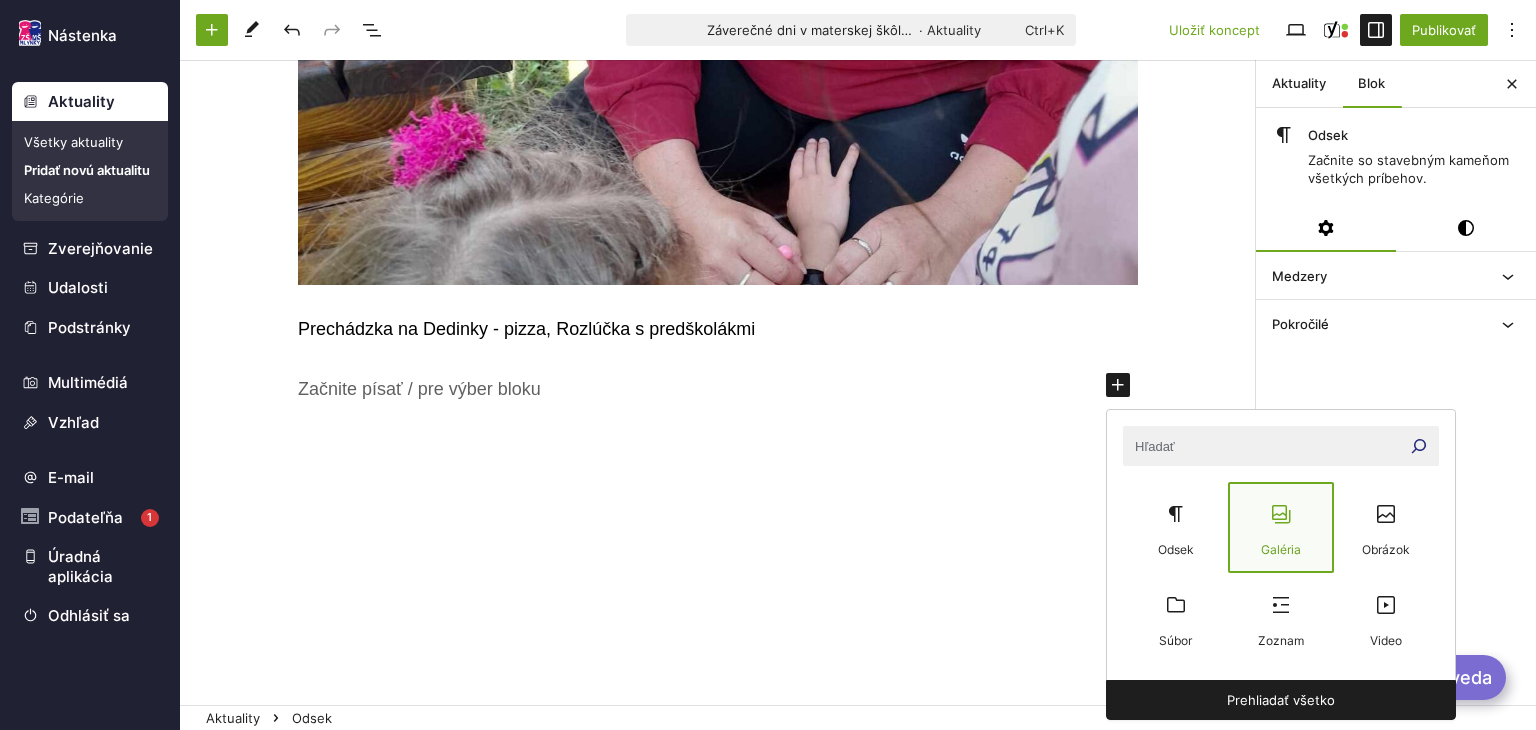click at bounding box center (1280, 514) 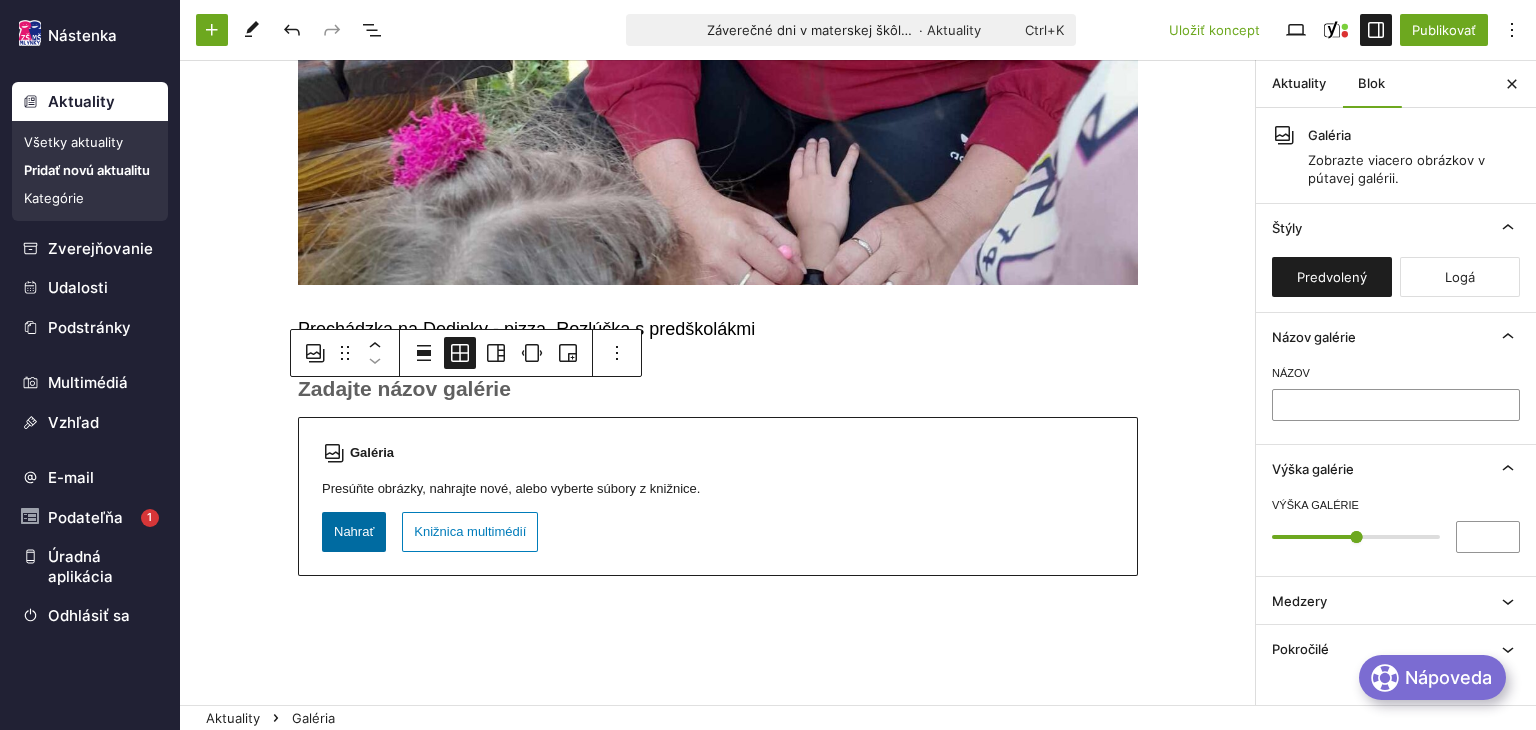 click on "Nahrať" at bounding box center (354, 532) 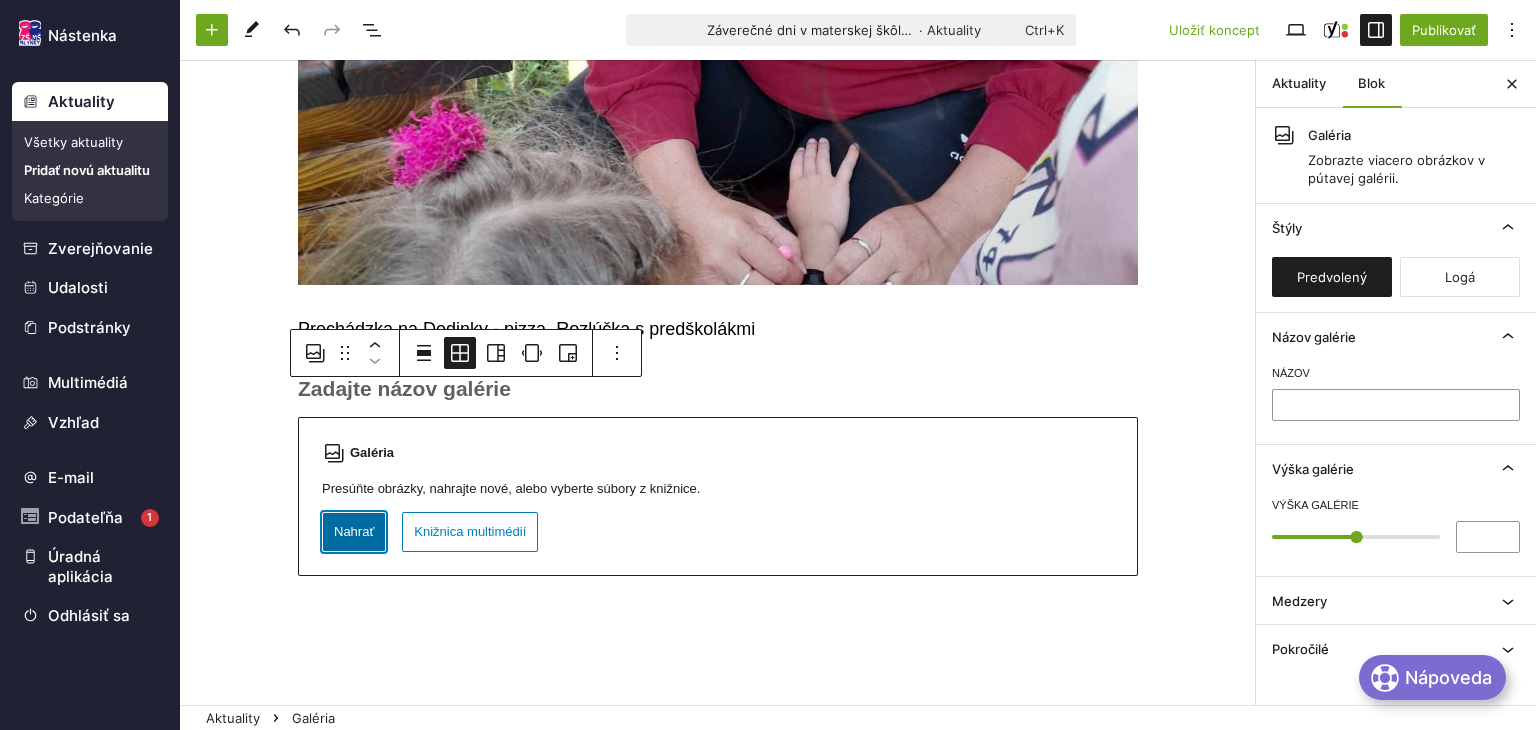 click on "Nahrať" at bounding box center (354, 532) 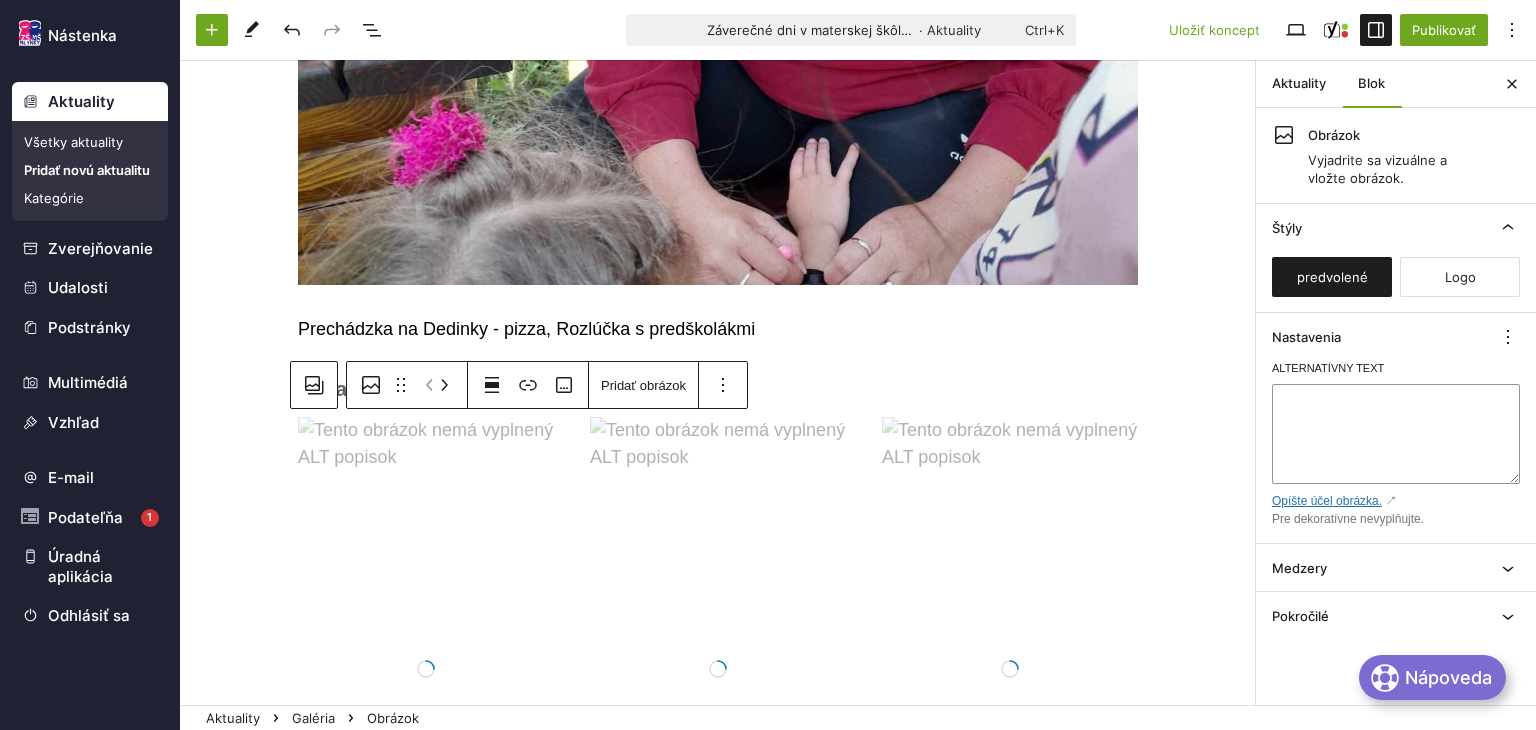 scroll, scrollTop: 3708, scrollLeft: 0, axis: vertical 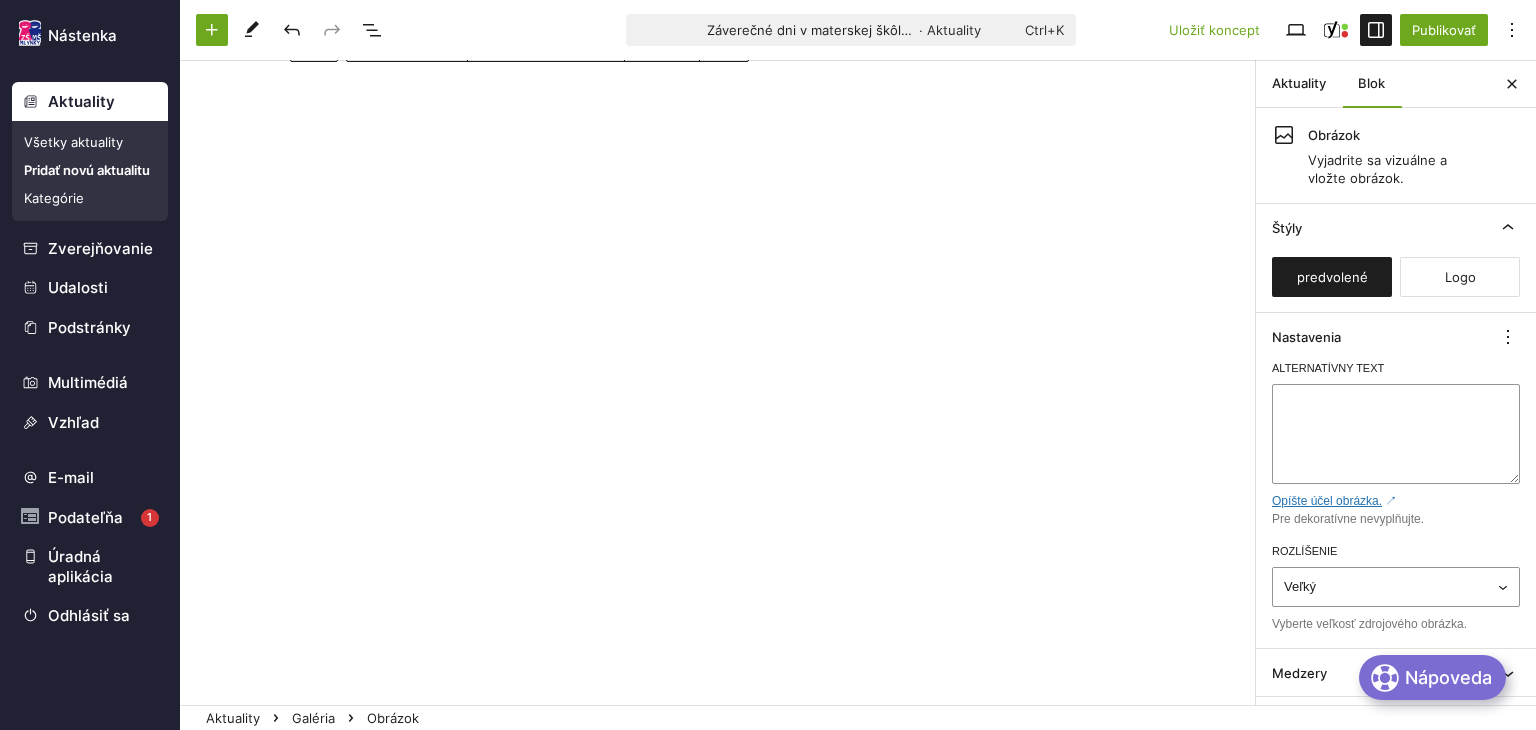 click on "Záverečné dni v materskej škôlke Spišské múzeum a historická železnička ﻿ Presuňte sem súbory Presuňte sem súbory Presuňte sem súbory Presuňte sem súbory Presuňte sem súbory Deň matiek, opekačka ﻿ Presuňte sem súbory Presuňte sem súbory ﻿ Presuňte sem súbory Presuňte sem súbory Presuňte sem súbory Deň rodiny - spoločné varenie gulášu, Výlet na kúpalisko ﻿ Presuňte sem súbory Presuňte sem súbory Presuňte sem súbory Presuňte sem súbory Prechádzka na Dedinky - pizza, Rozlúčka s predškolákmi ﻿ Presuňte sem súbory Presuňte sem súbory Presuňte sem súbory Presuňte sem súbory" at bounding box center [718, -1729] 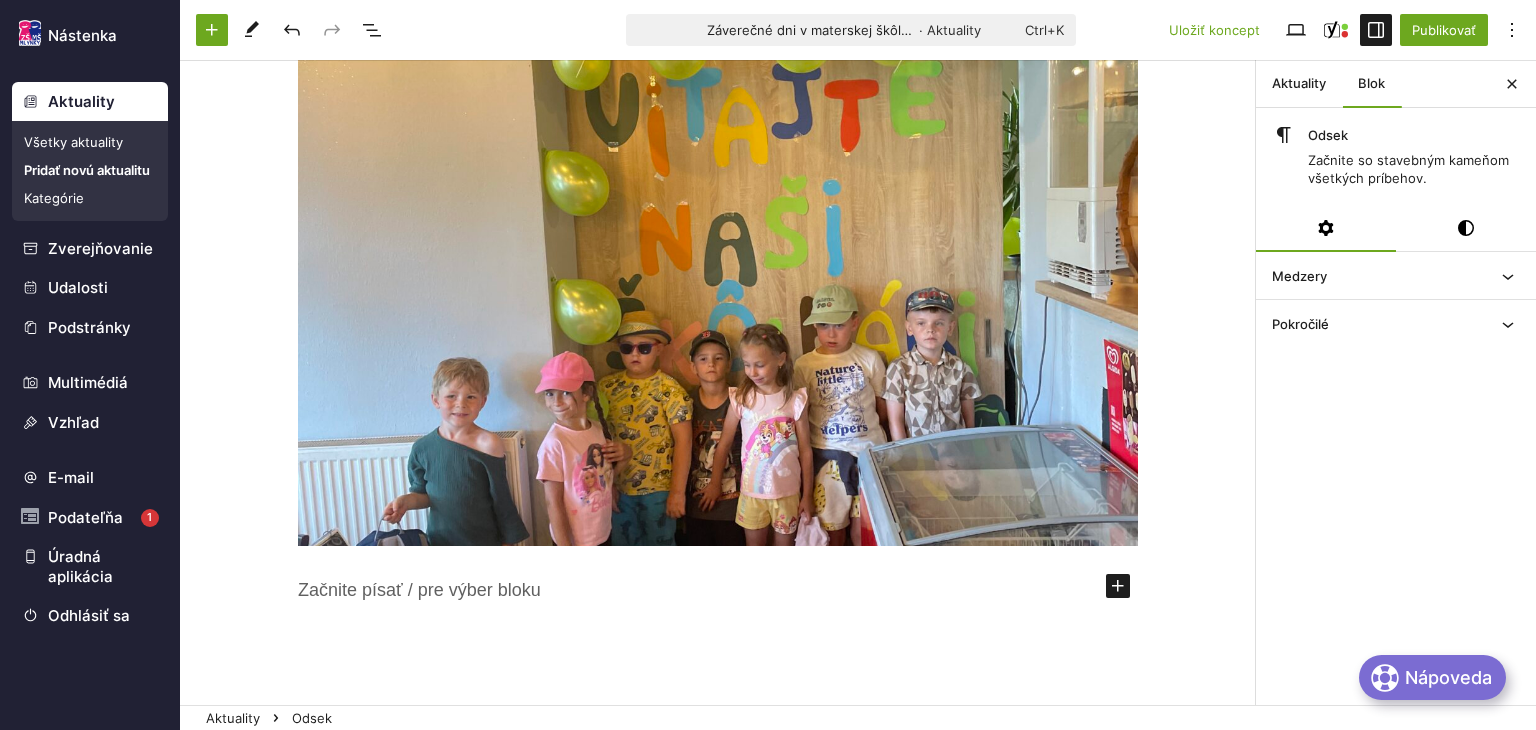 click on "﻿" at bounding box center (718, 590) 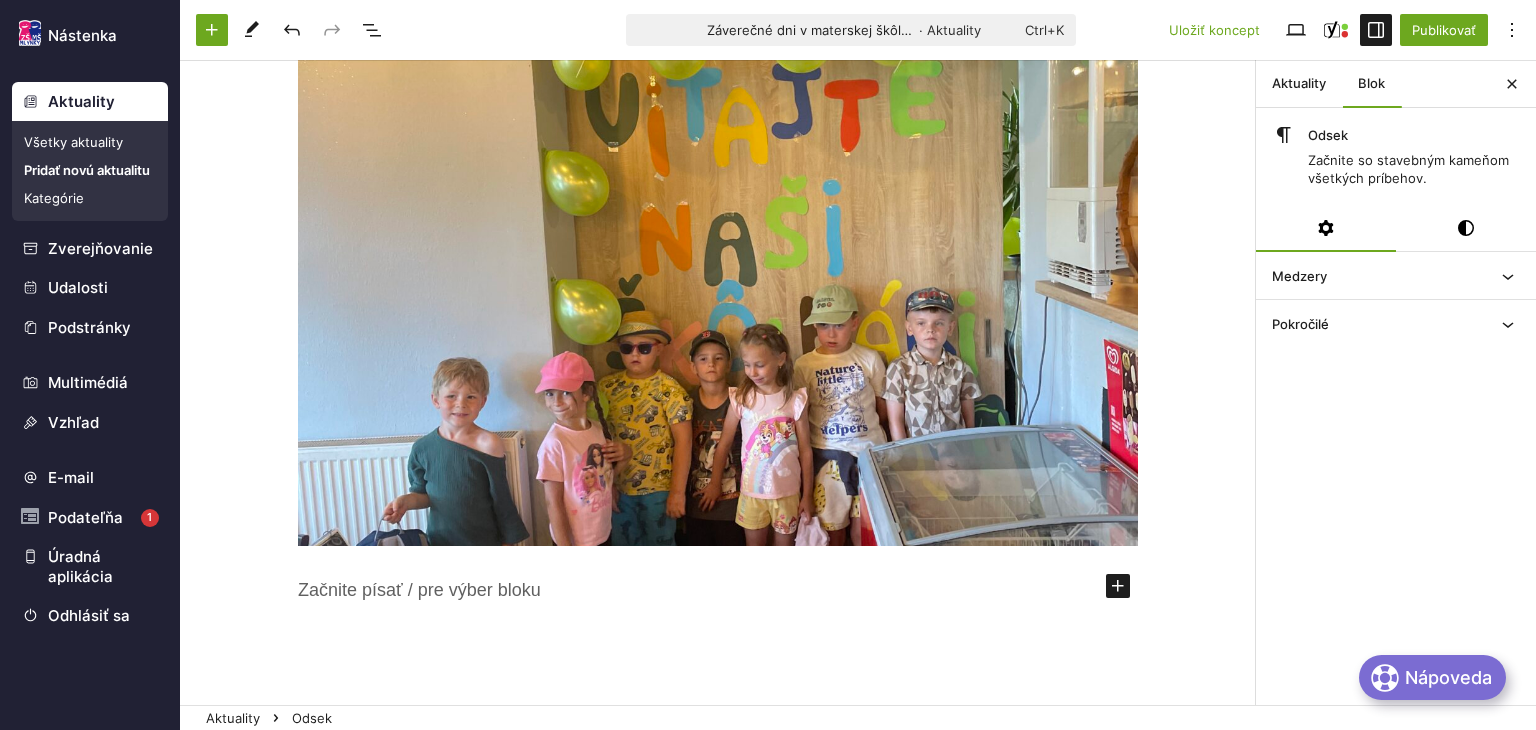 click on "Spišské múzeum a historická železnička ﻿ Presuňte sem súbory Presuňte sem súbory Presuňte sem súbory Presuňte sem súbory Presuňte sem súbory Deň matiek, opekačka ﻿ Presuňte sem súbory Presuňte sem súbory ﻿ Presuňte sem súbory Presuňte sem súbory Presuňte sem súbory Deň rodiny - spoločné varenie gulášu, Výlet na kúpalisko ﻿ Presuňte sem súbory Presuňte sem súbory Presuňte sem súbory Presuňte sem súbory Prechádzka na Dedinky - pizza, Rozlúčka s predškolákmi ﻿ Presuňte sem súbory Presuňte sem súbory Presuňte sem súbory Presuňte sem súbory ﻿" at bounding box center (718, -1780) 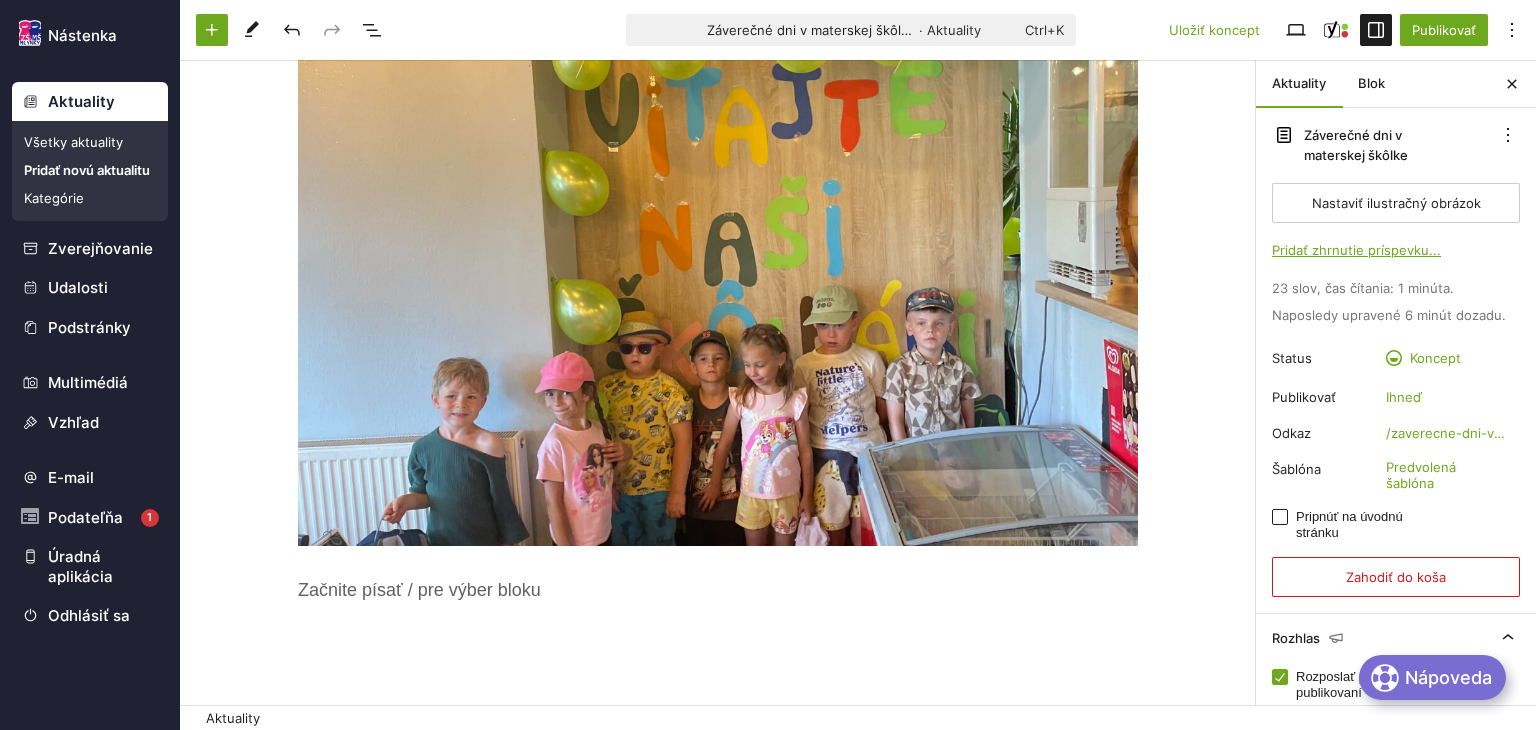 click on "Záverečné dni v materskej škôlke Spišské múzeum a historická železnička ﻿ Presuňte sem súbory Presuňte sem súbory Presuňte sem súbory Presuňte sem súbory Presuňte sem súbory Deň matiek, opekačka ﻿ Presuňte sem súbory Presuňte sem súbory ﻿ Presuňte sem súbory Presuňte sem súbory Presuňte sem súbory Deň rodiny - spoločné varenie gulášu, Výlet na kúpalisko ﻿ Presuňte sem súbory Presuňte sem súbory Presuňte sem súbory Presuňte sem súbory Prechádzka na Dedinky - pizza, Rozlúčka s predškolákmi ﻿ Presuňte sem súbory Presuňte sem súbory Presuňte sem súbory Presuňte sem súbory ﻿" at bounding box center [718, -1707] 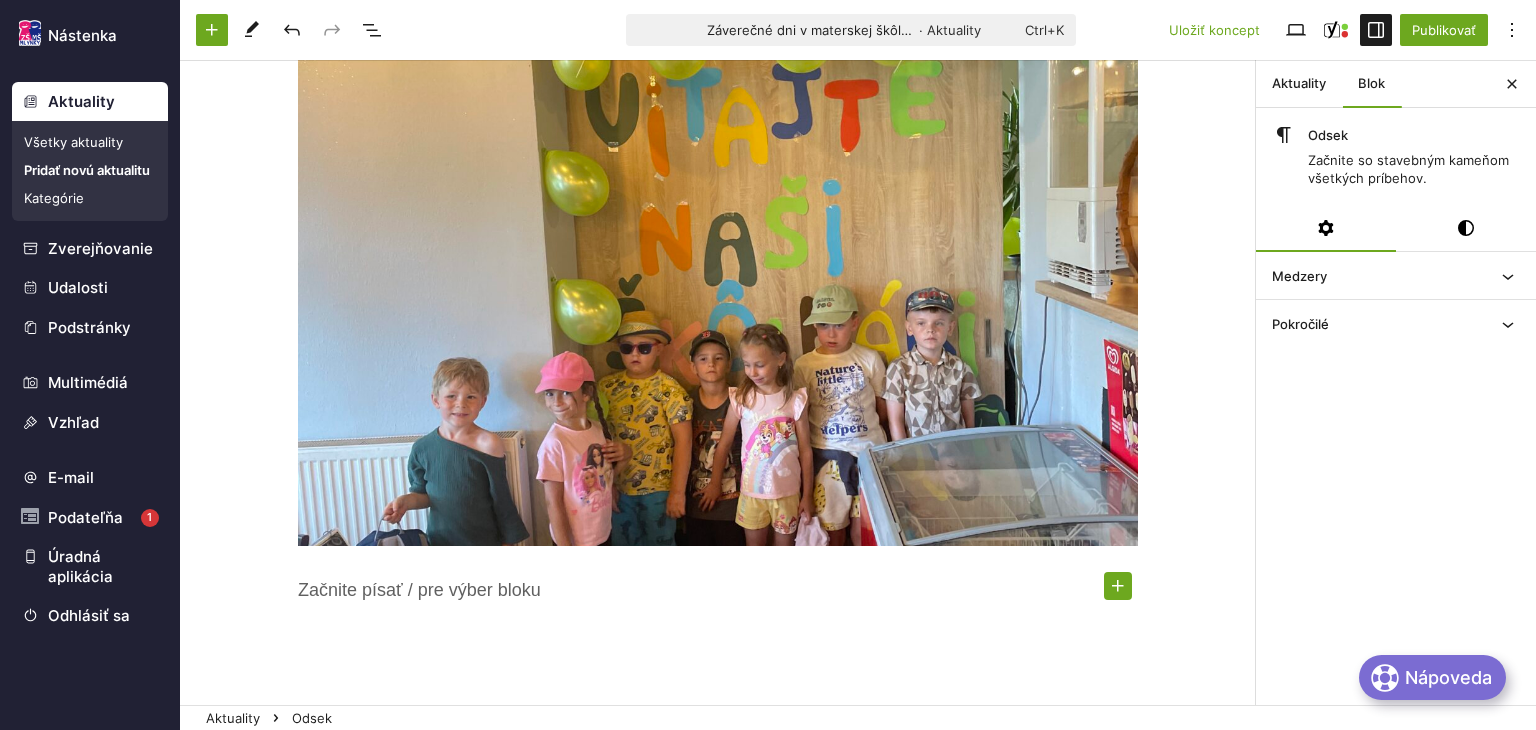 click at bounding box center [1118, 586] 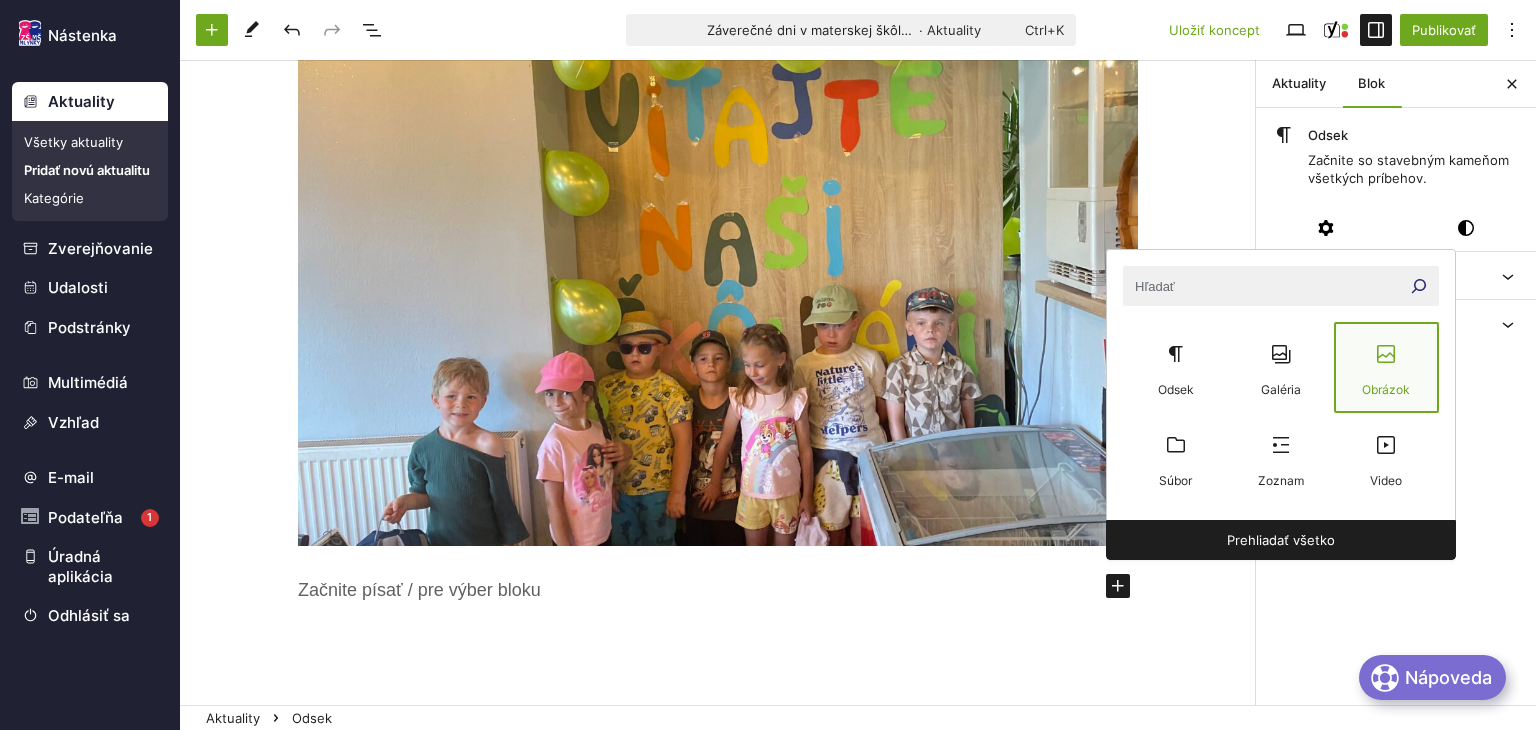 click at bounding box center (1386, 354) 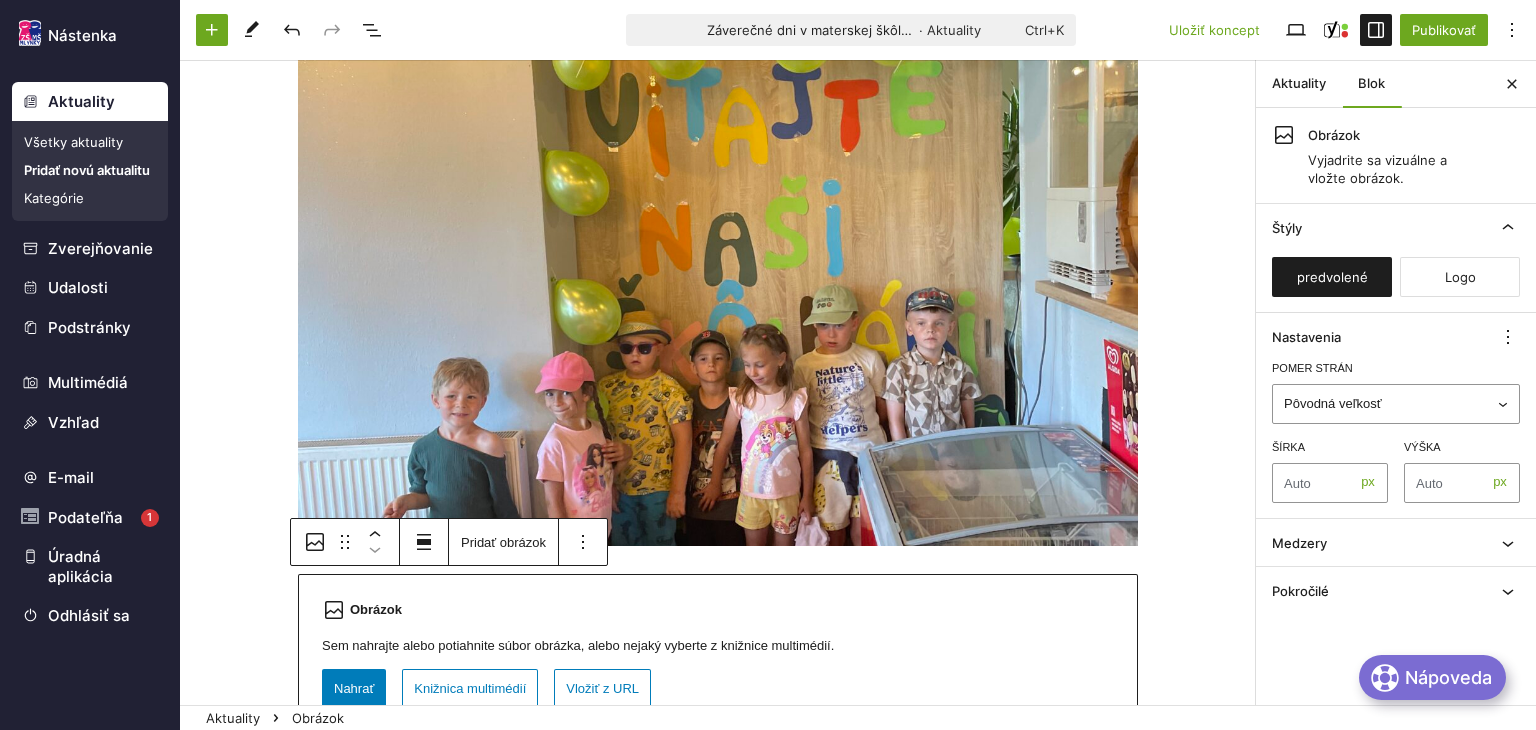 scroll, scrollTop: 4414, scrollLeft: 0, axis: vertical 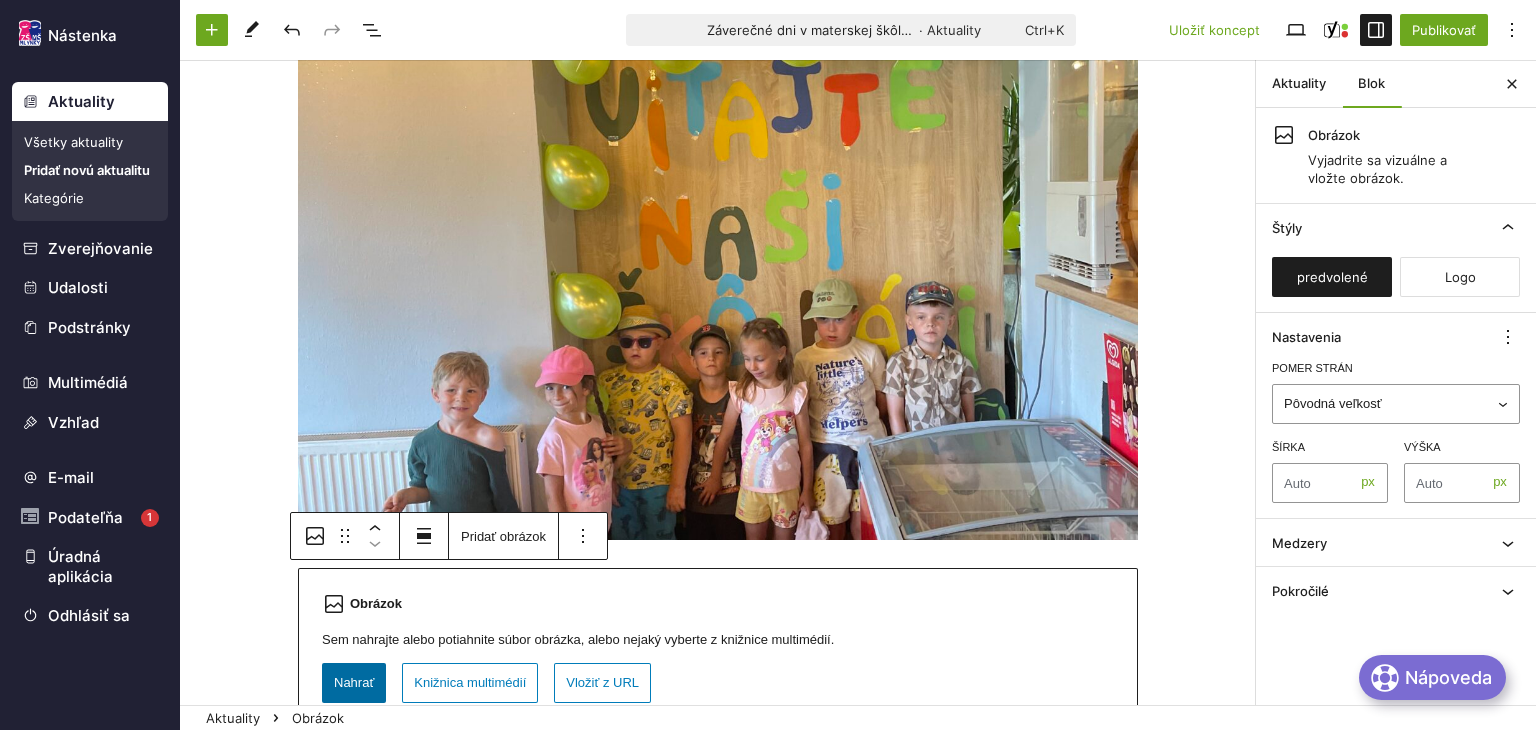 click on "Nahrať" at bounding box center (354, 683) 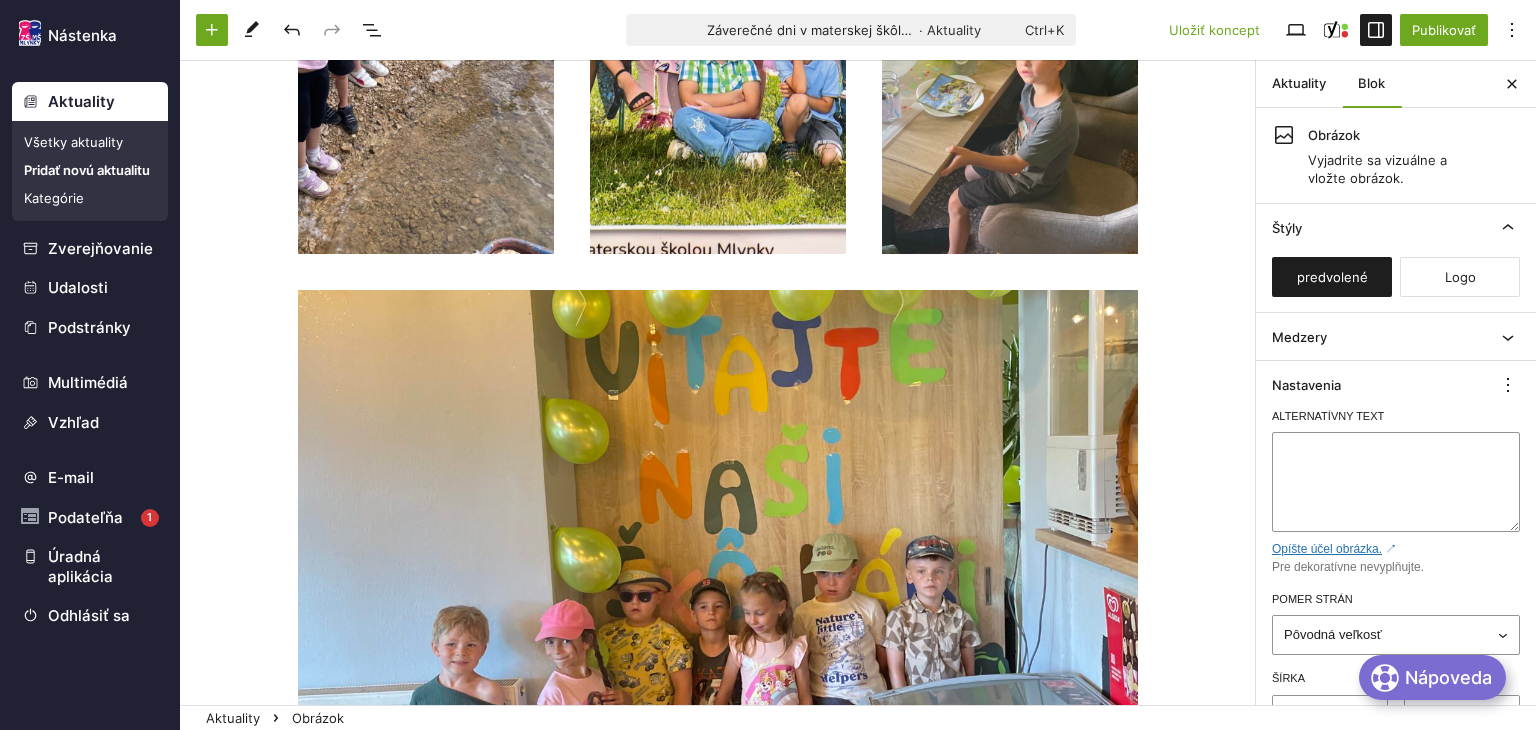 scroll, scrollTop: 3760, scrollLeft: 0, axis: vertical 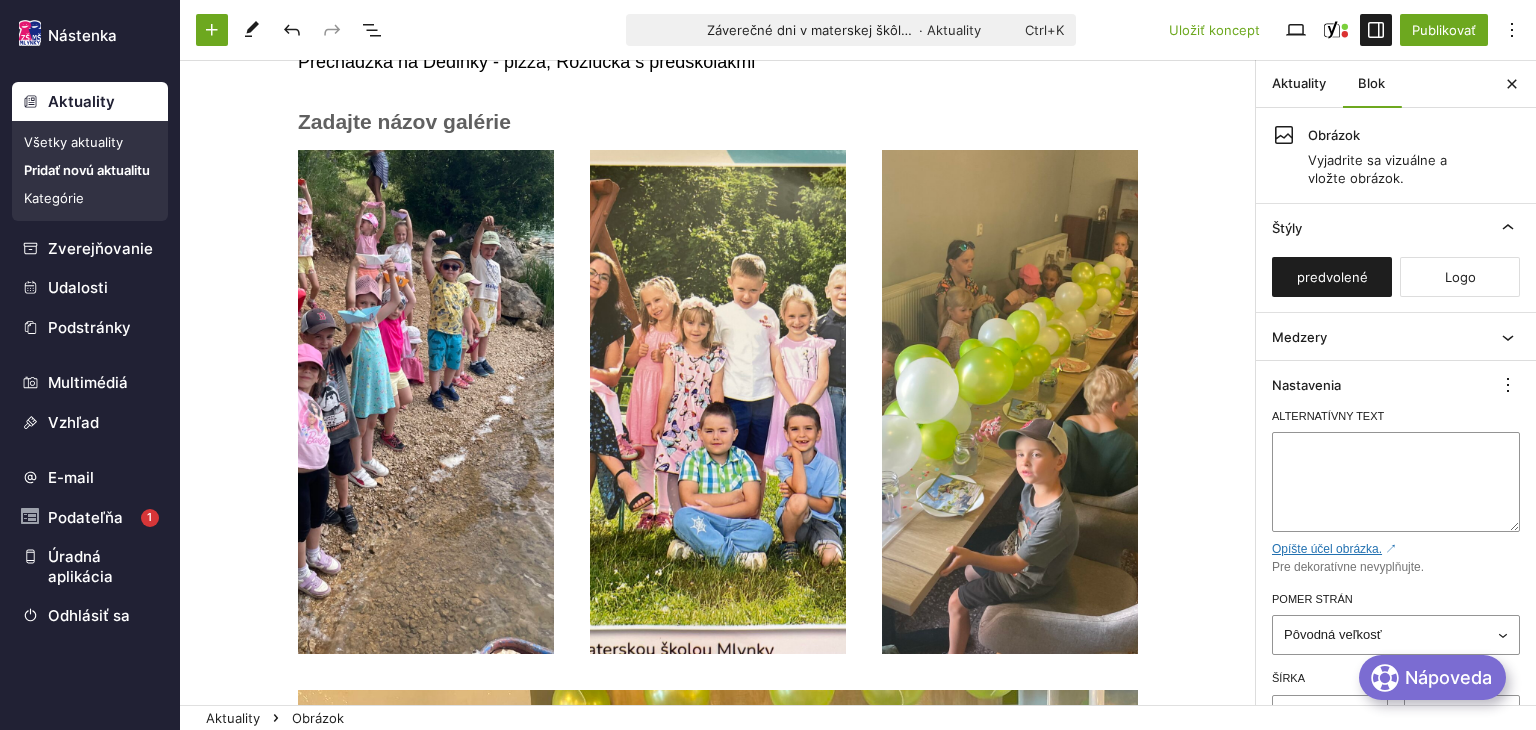 click on "Spišské múzeum a historická železnička ﻿ Presuňte sem súbory Presuňte sem súbory Presuňte sem súbory Presuňte sem súbory Presuňte sem súbory Deň matiek, opekačka ﻿ Presuňte sem súbory Presuňte sem súbory ﻿ Presuňte sem súbory Presuňte sem súbory Presuňte sem súbory Deň rodiny - spoločné varenie gulášu, Výlet na kúpalisko ﻿ Presuňte sem súbory Presuňte sem súbory Presuňte sem súbory Presuňte sem súbory Prechádzka na Dedinky - pizza, Rozlúčka s predškolákmi ﻿ Presuňte sem súbory Presuňte sem súbory Presuňte sem súbory Presuňte sem súbory Presuňte sem súbory" at bounding box center [718, -849] 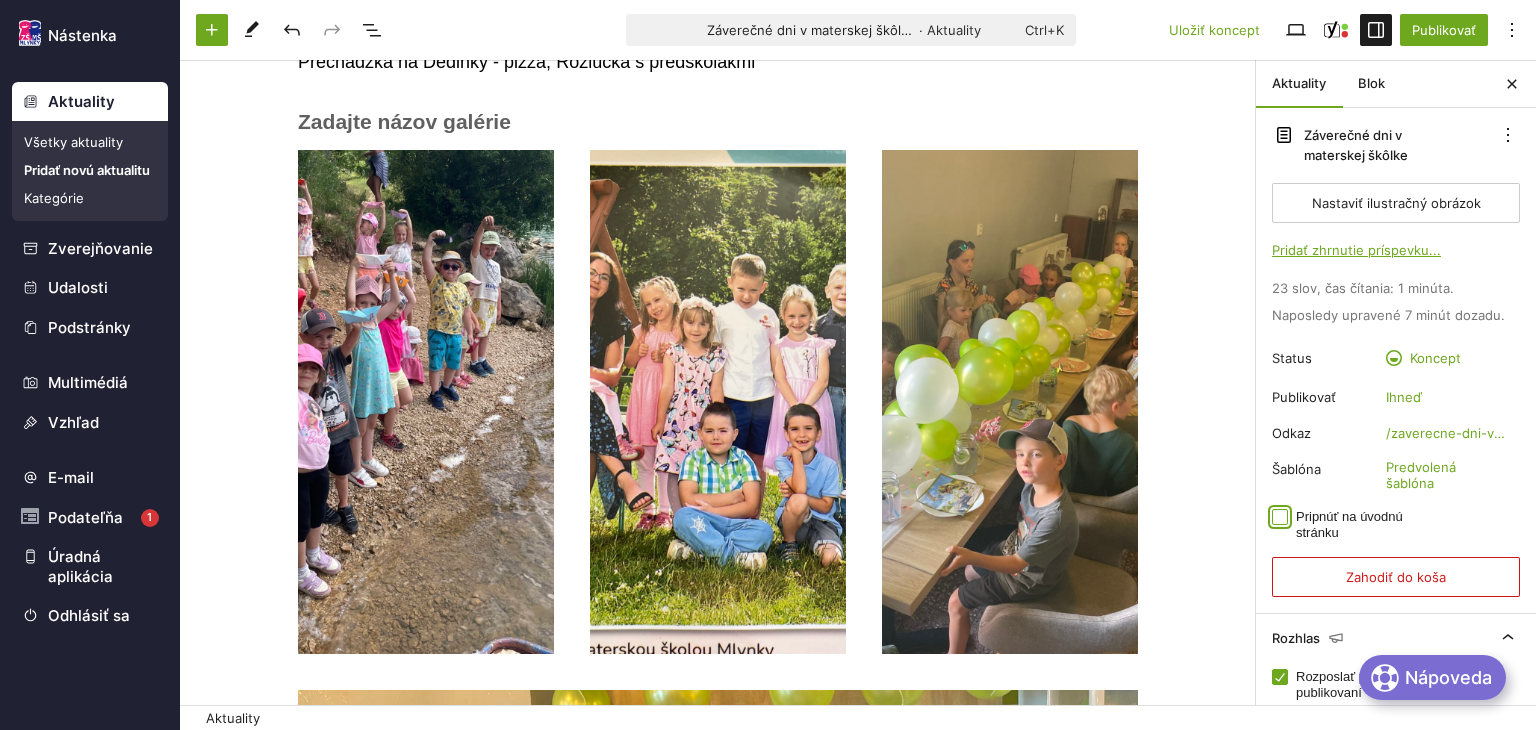 click on "Pripnúť na úvodnú stránku" at bounding box center [1280, 517] 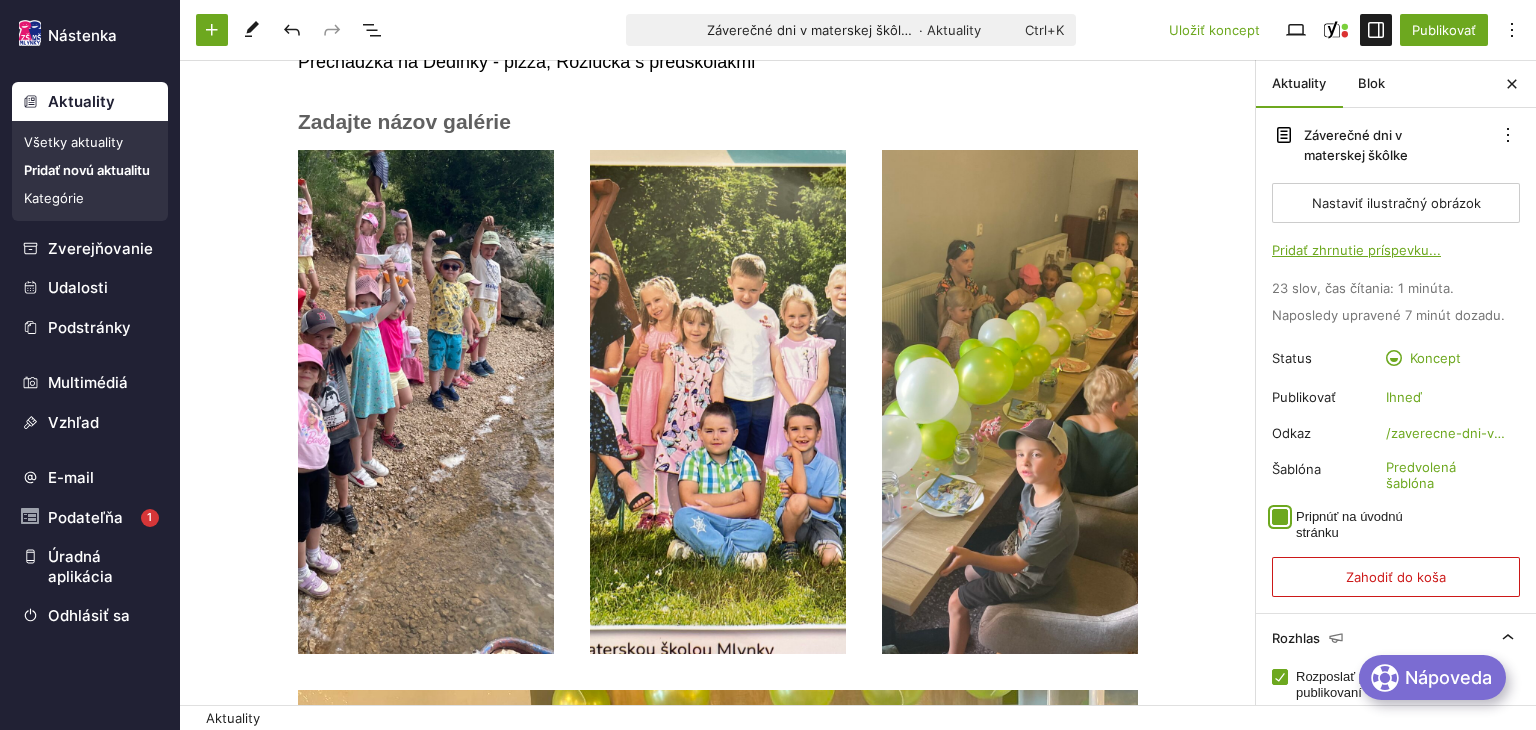 checkbox on "true" 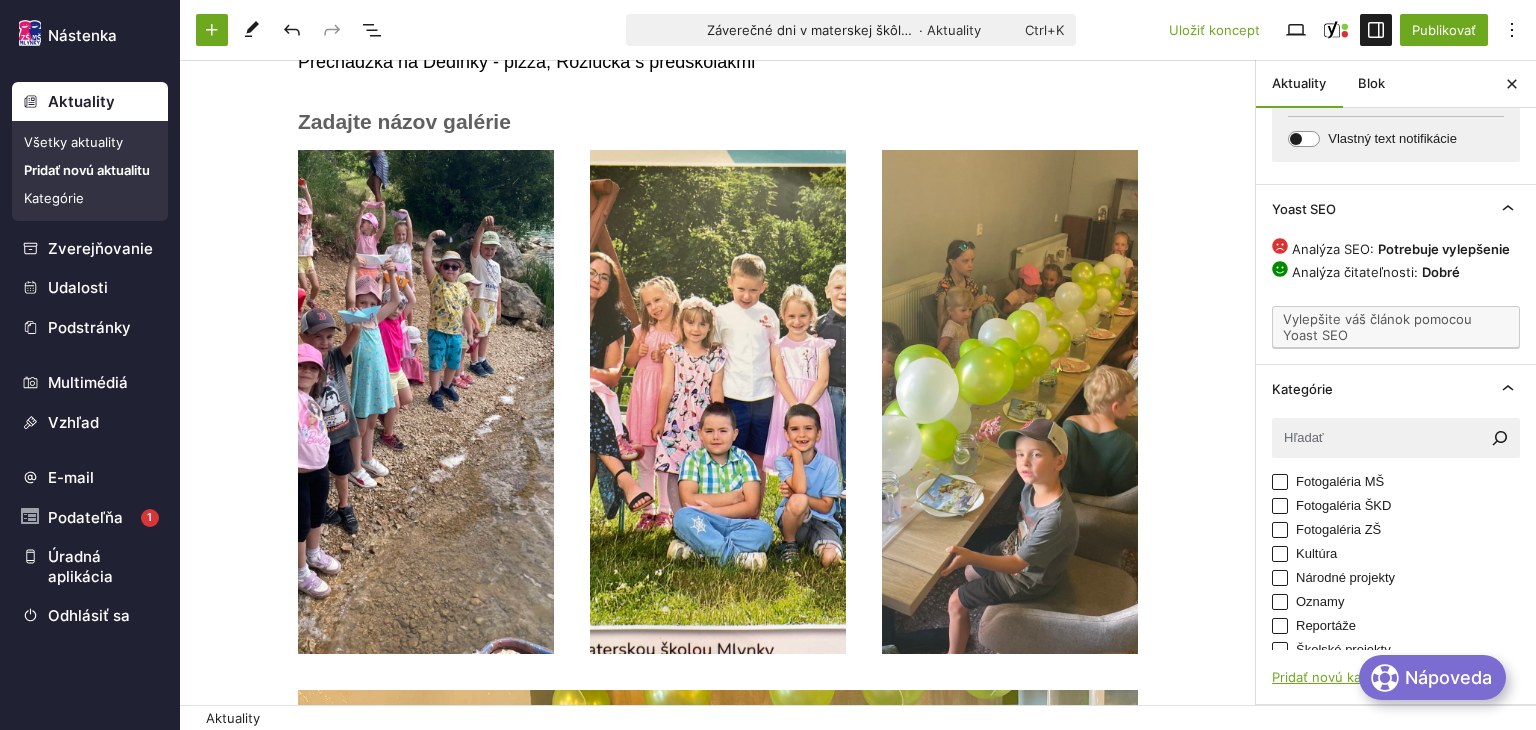 scroll, scrollTop: 864, scrollLeft: 0, axis: vertical 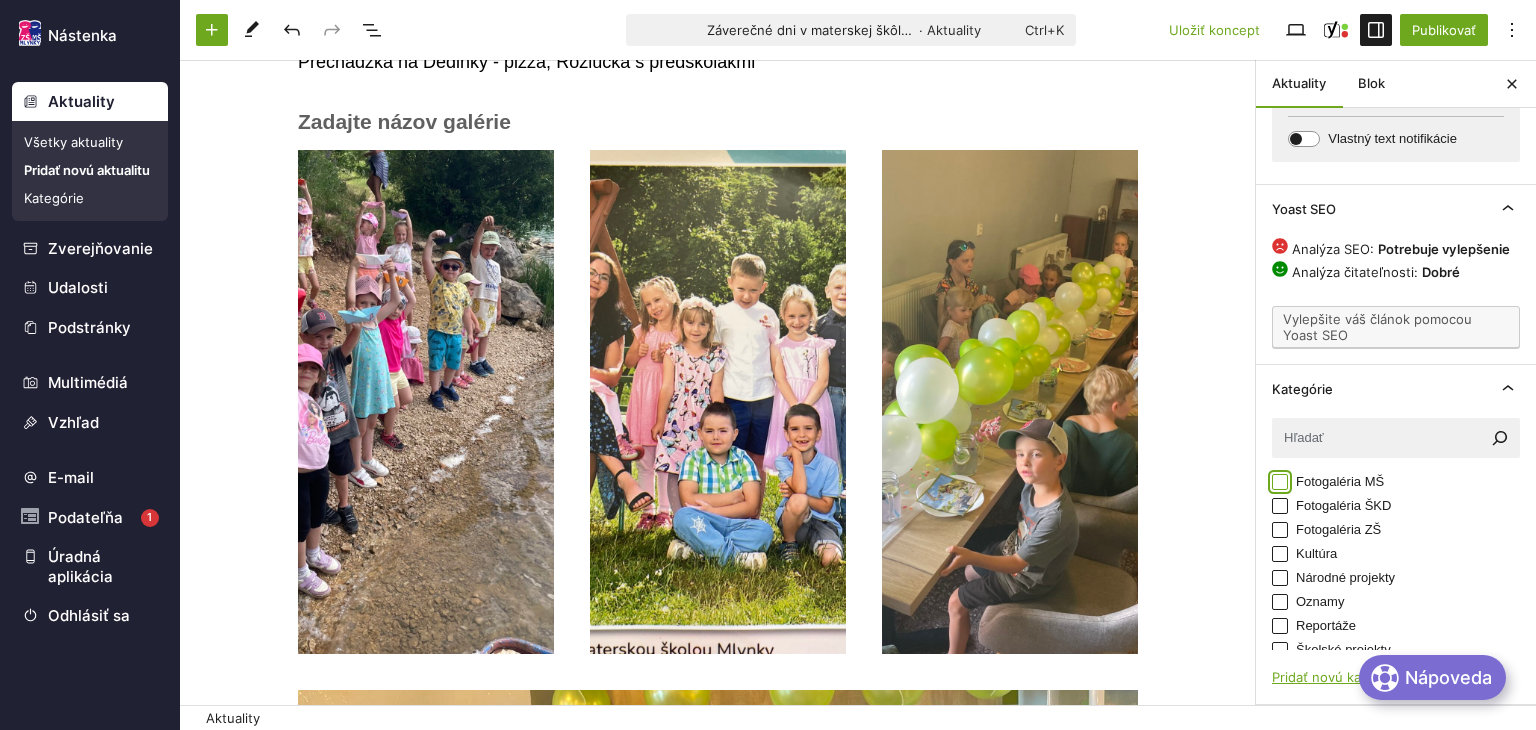 click on "Fotogaléria MŠ" at bounding box center [1280, 482] 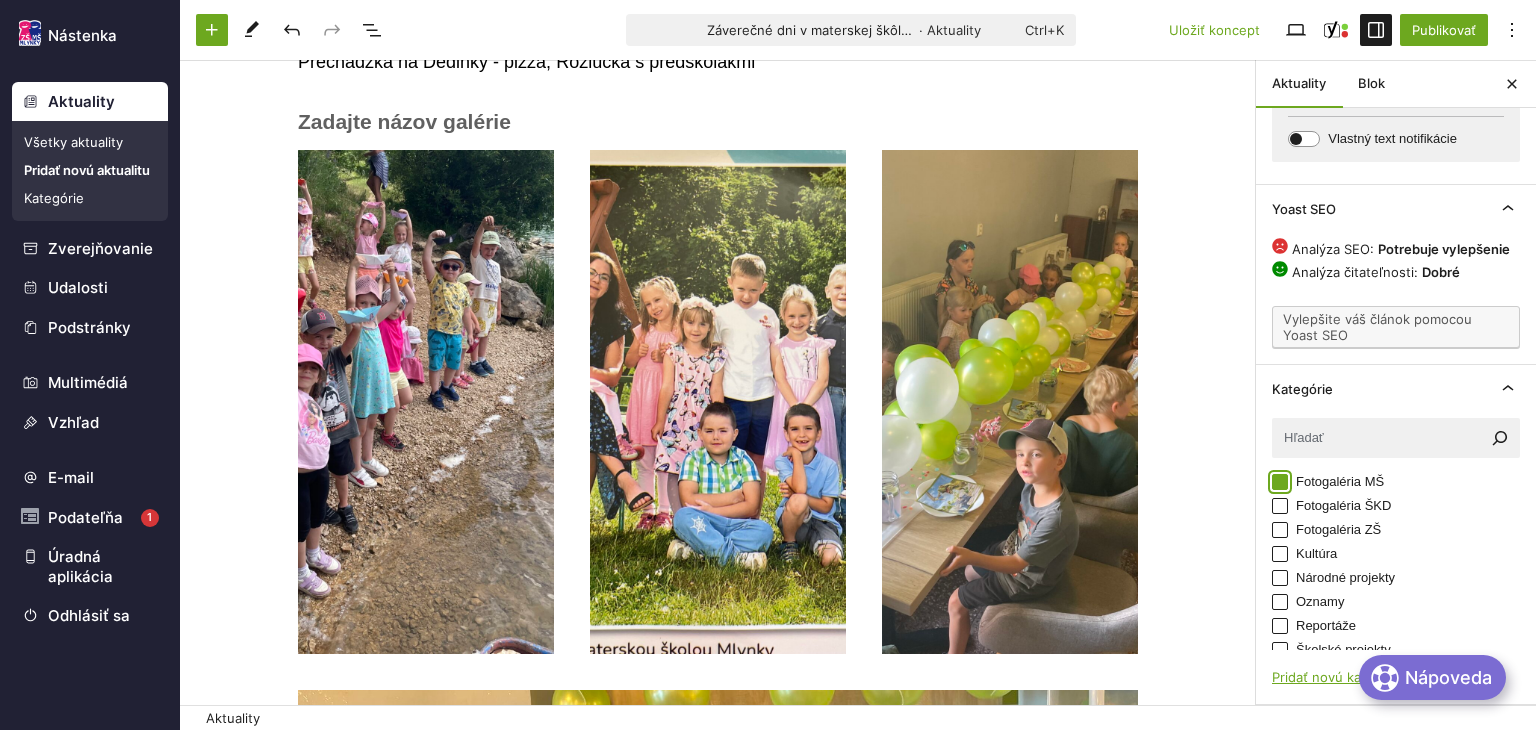 checkbox on "true" 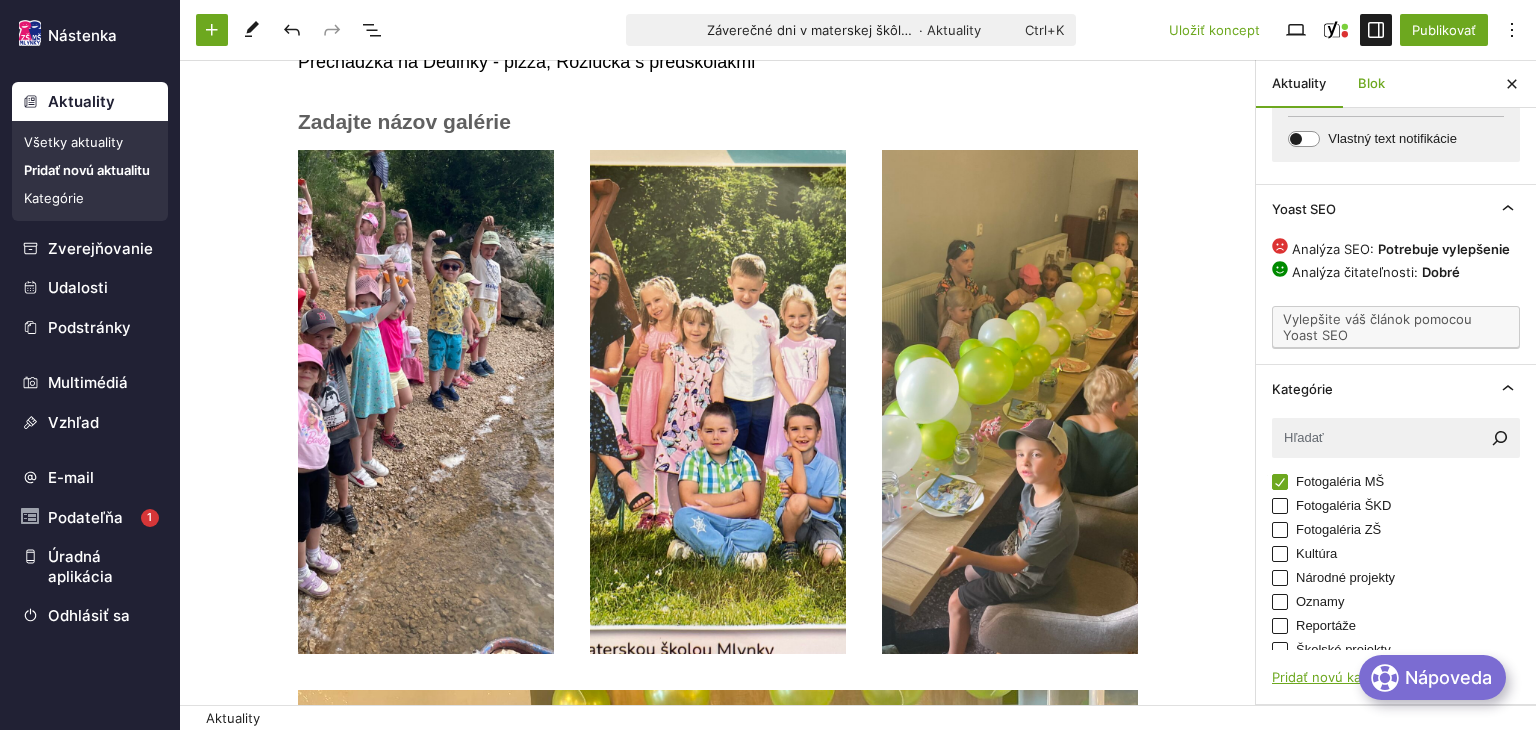 click on "Blok" at bounding box center (1371, 84) 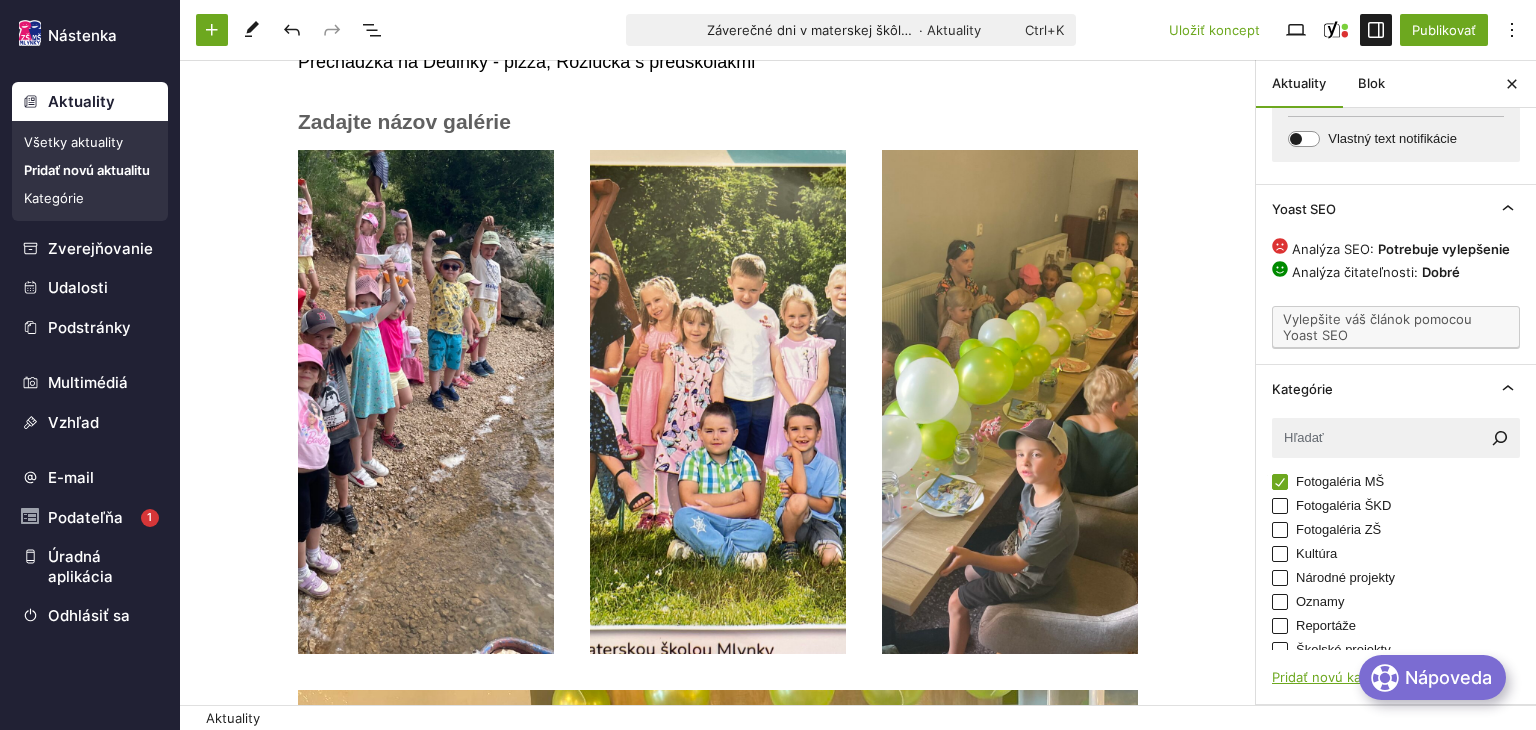 scroll, scrollTop: 0, scrollLeft: 0, axis: both 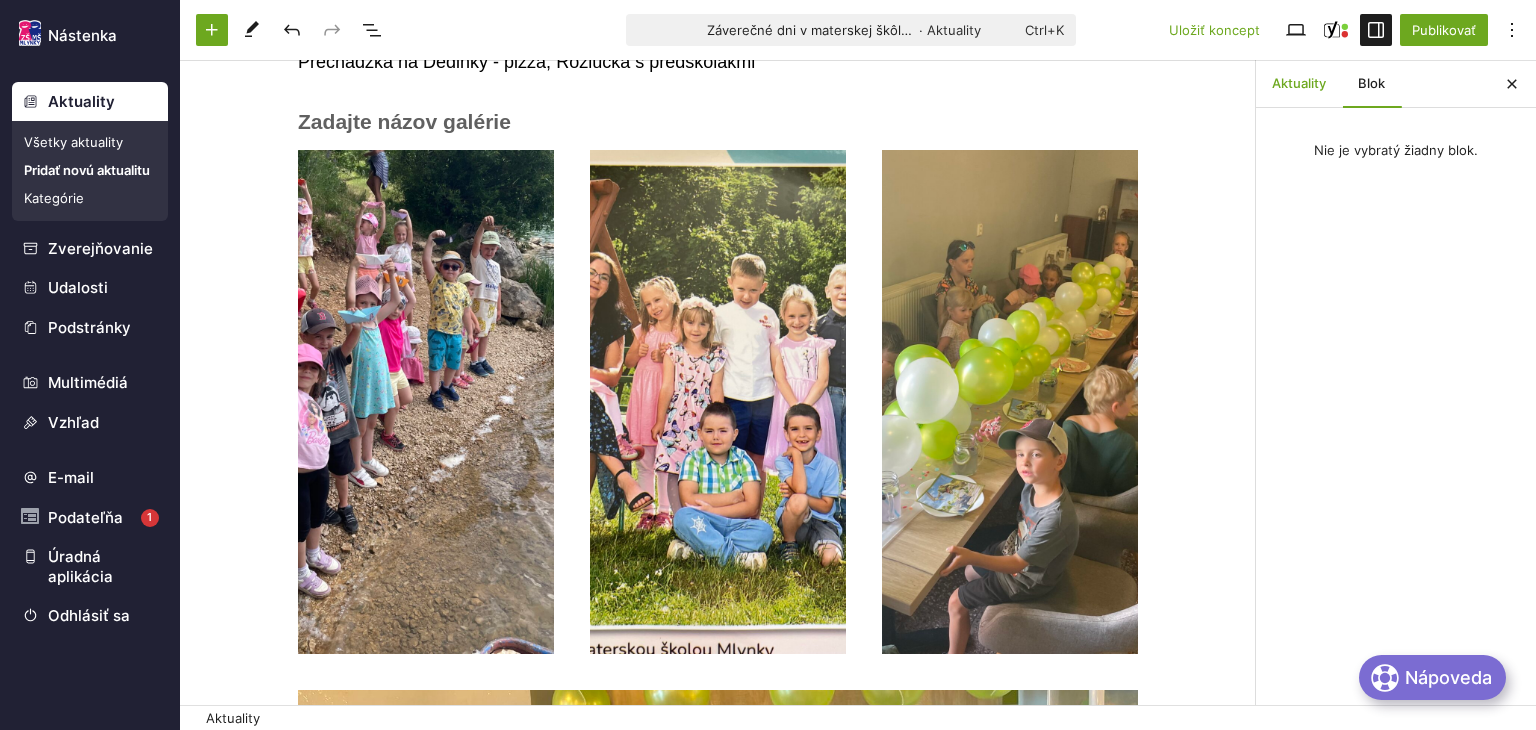 click on "Aktuality" at bounding box center (1299, 84) 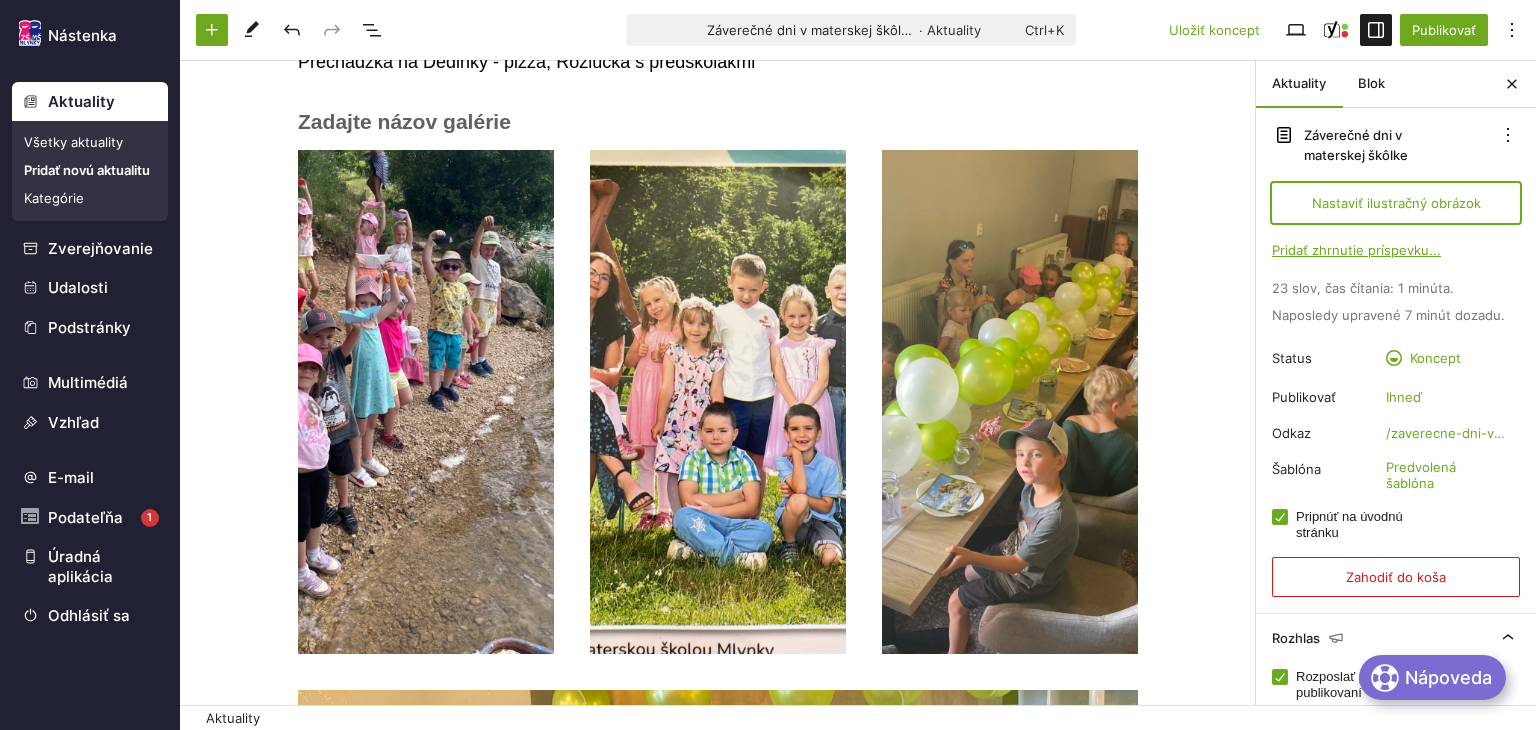 click on "Nastaviť ilustračný obrázok" at bounding box center (1396, 203) 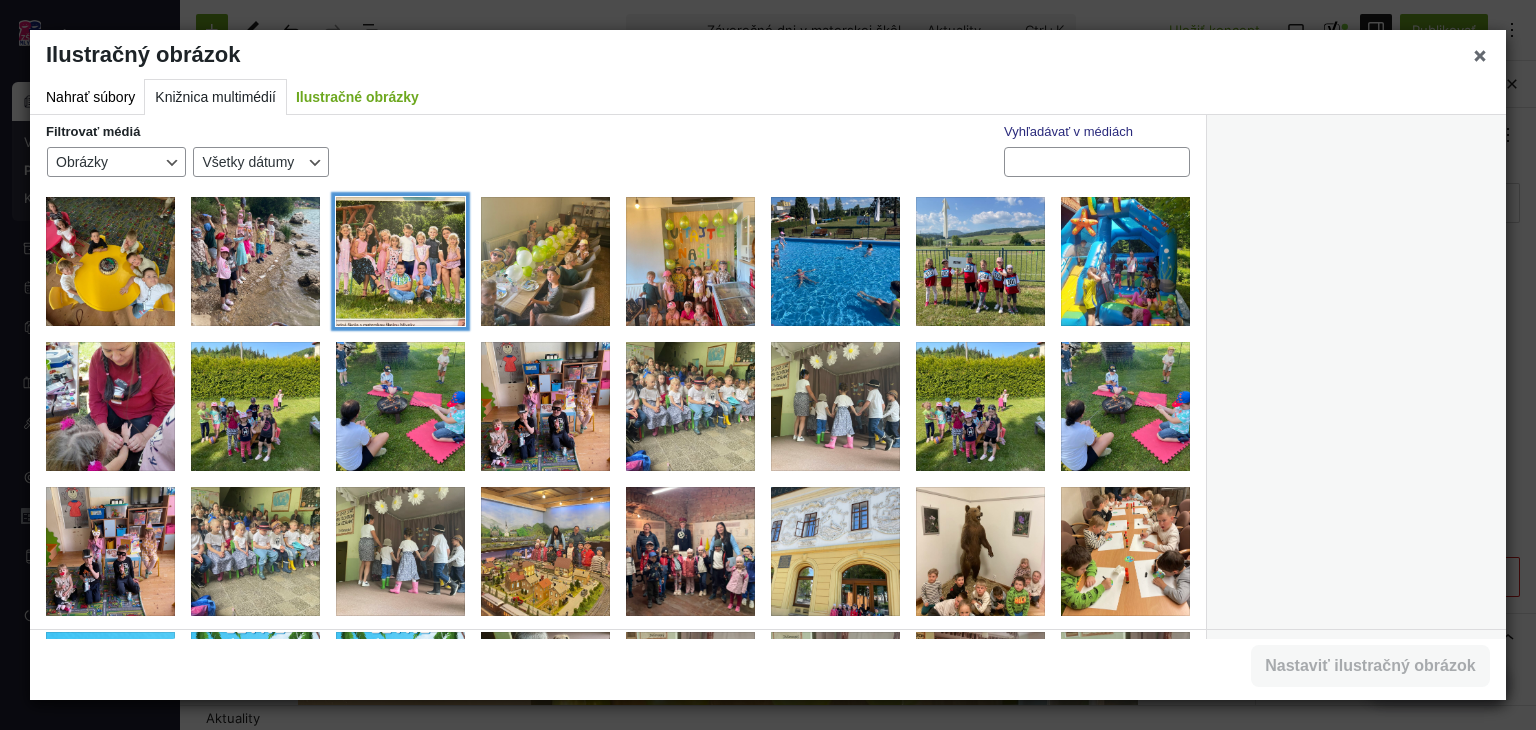 click at bounding box center (400, 261) 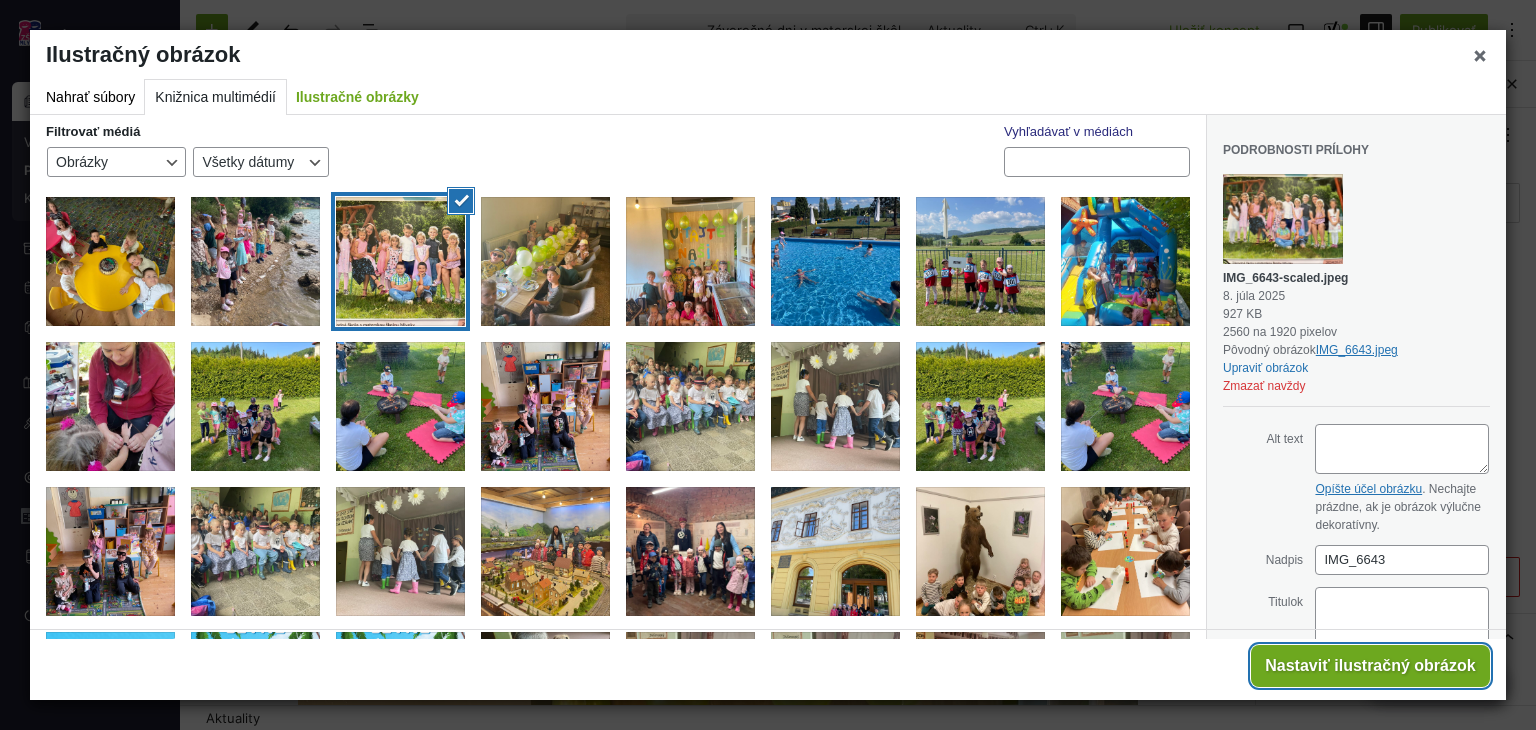 click on "Nastaviť ilustračný obrázok" at bounding box center [1370, 666] 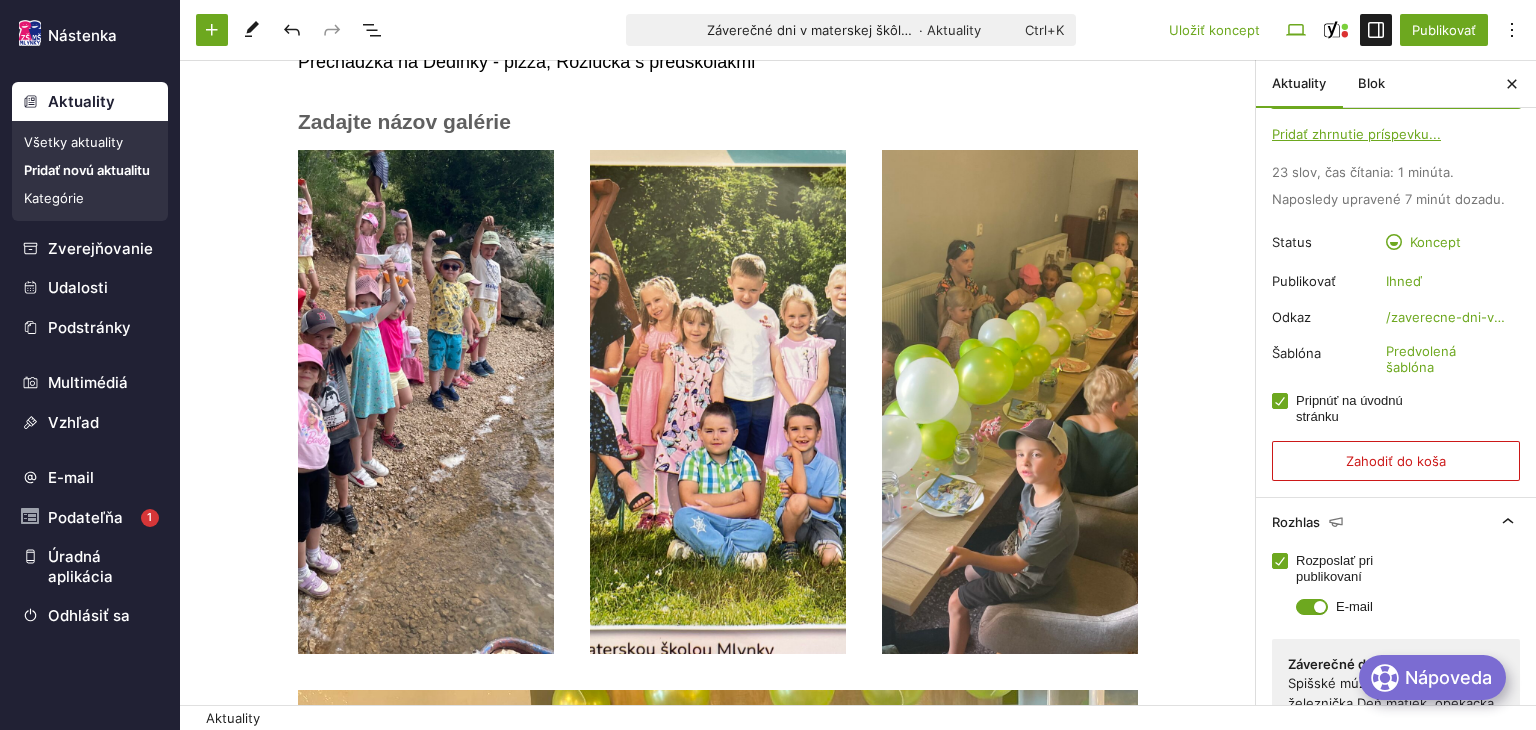 scroll, scrollTop: 276, scrollLeft: 0, axis: vertical 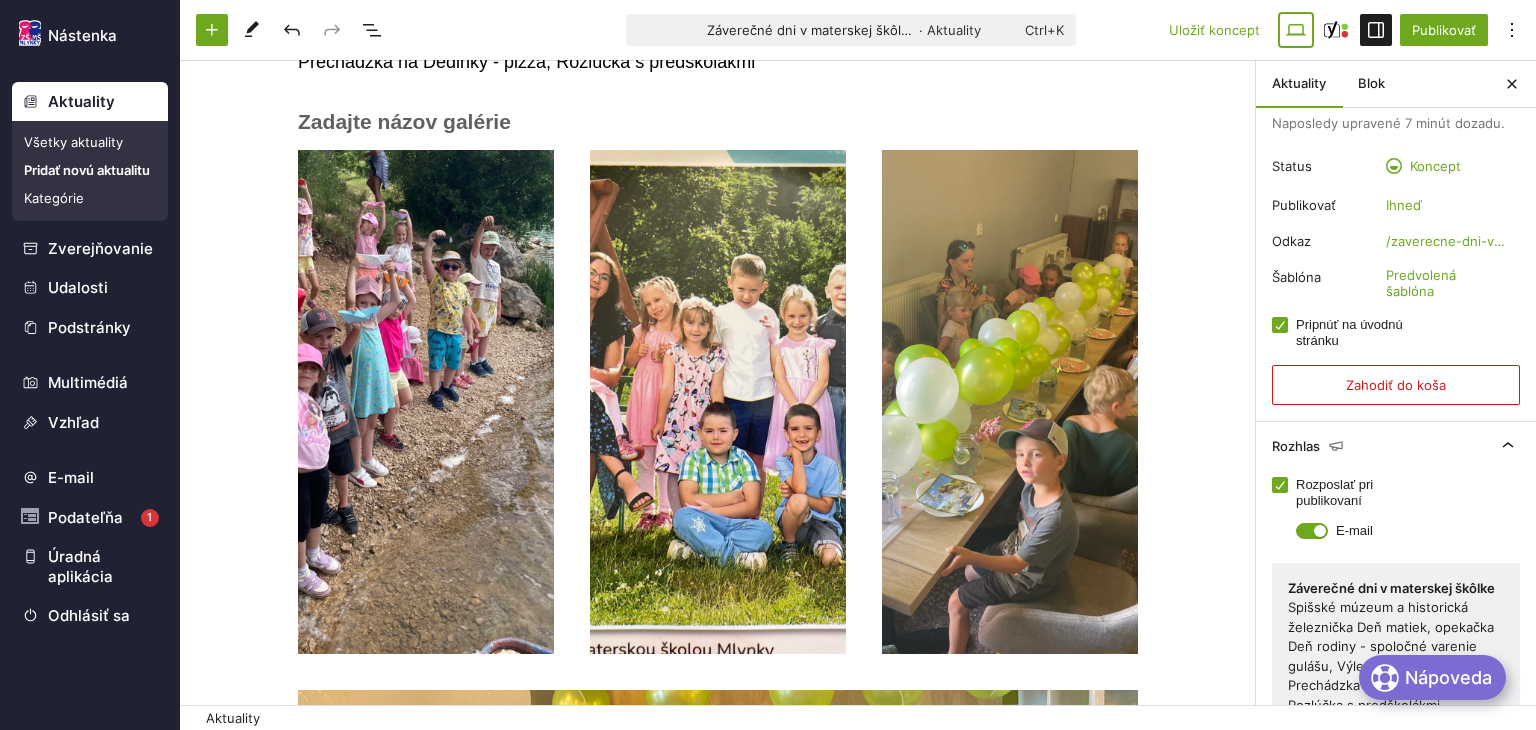 click at bounding box center (1296, 30) 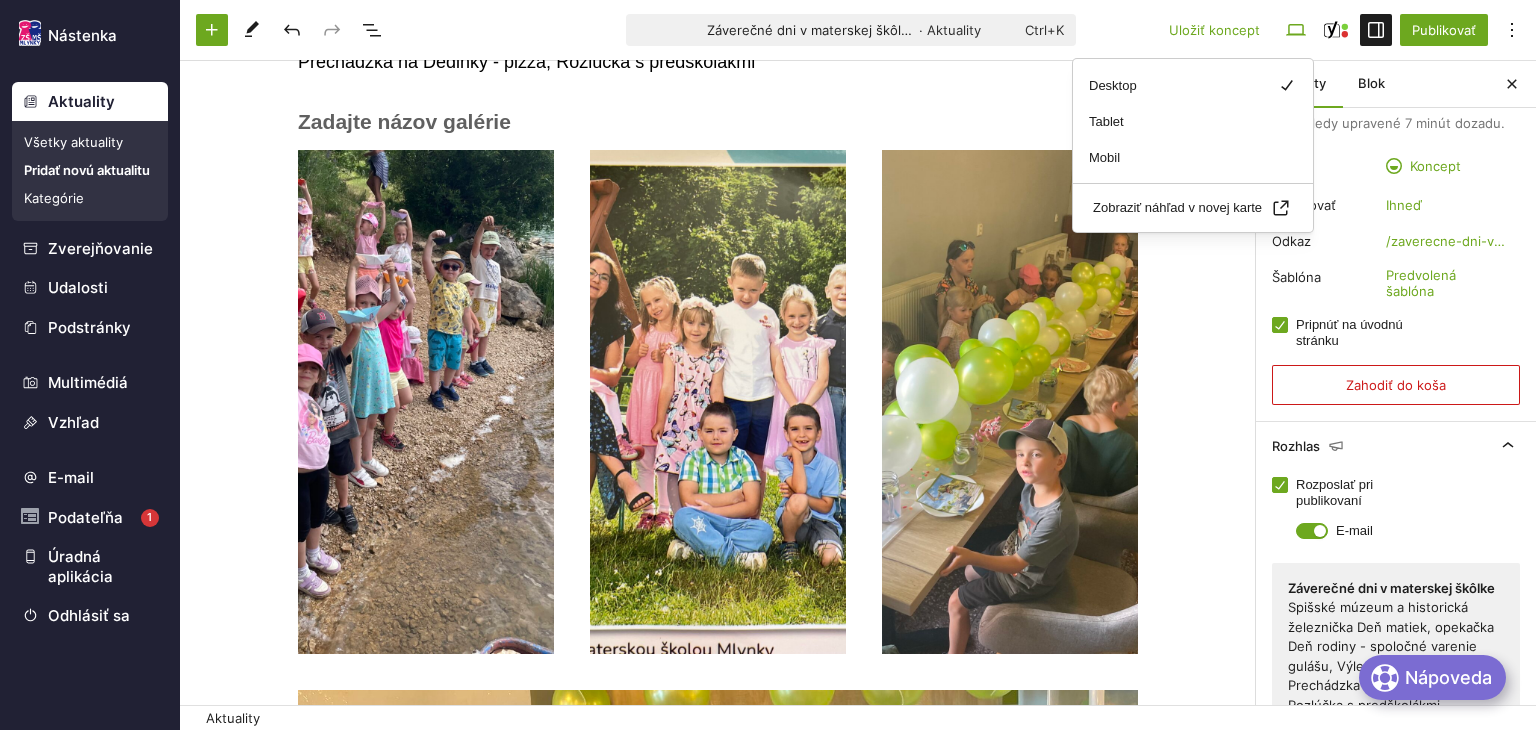 click on "Zobraziť náhľad v novej karte" at bounding box center [1193, 207] 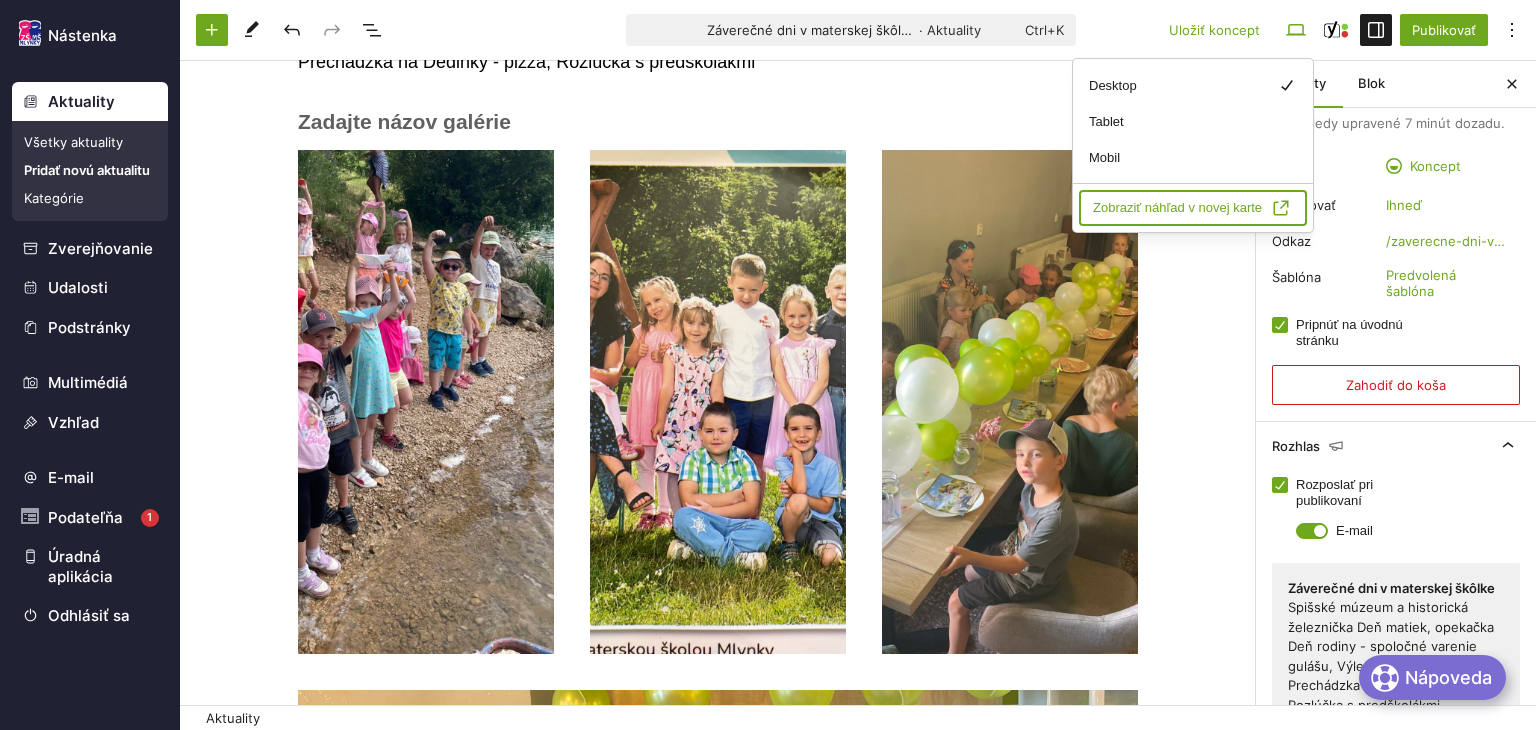 click on "Zobraziť náhľad v novej karte" at bounding box center [1193, 208] 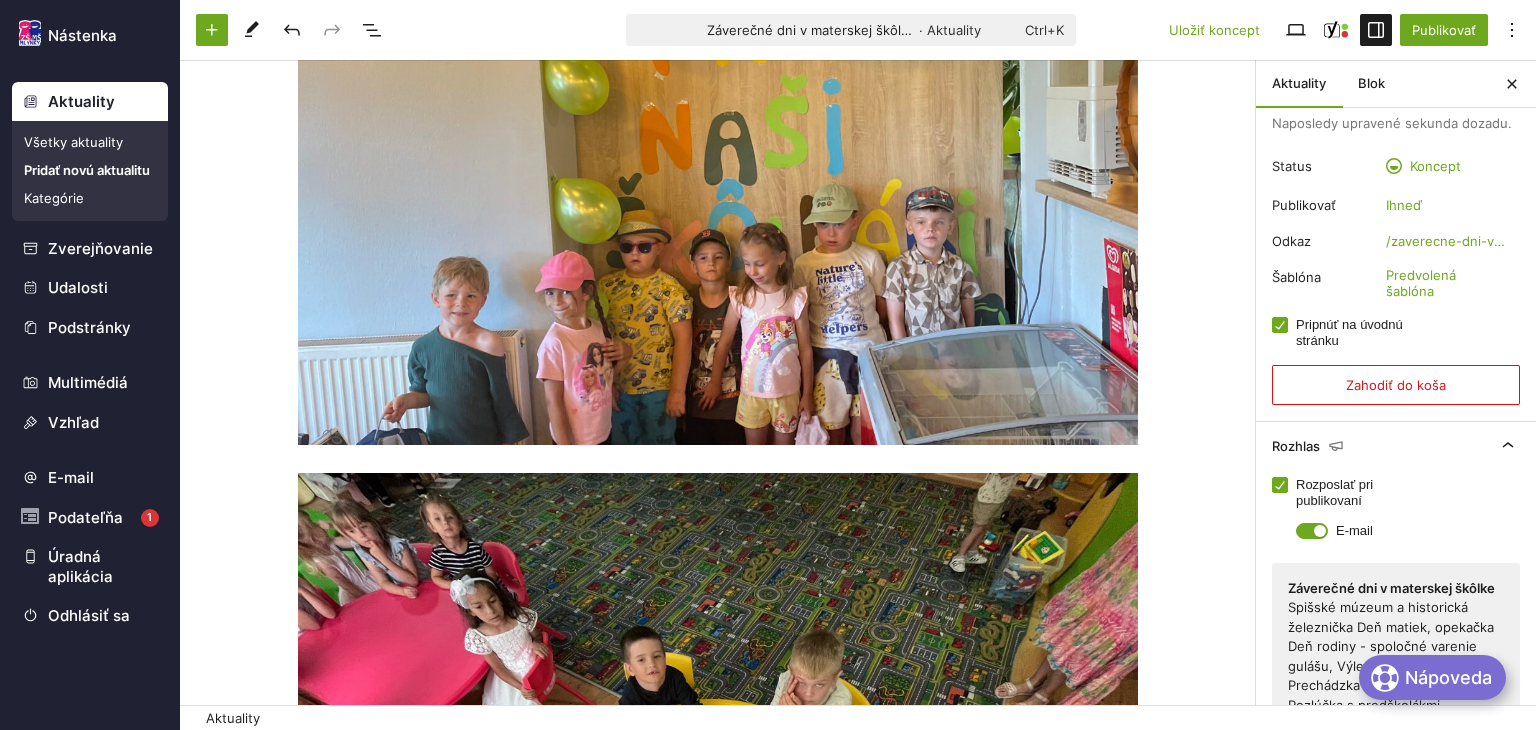 scroll, scrollTop: 4760, scrollLeft: 0, axis: vertical 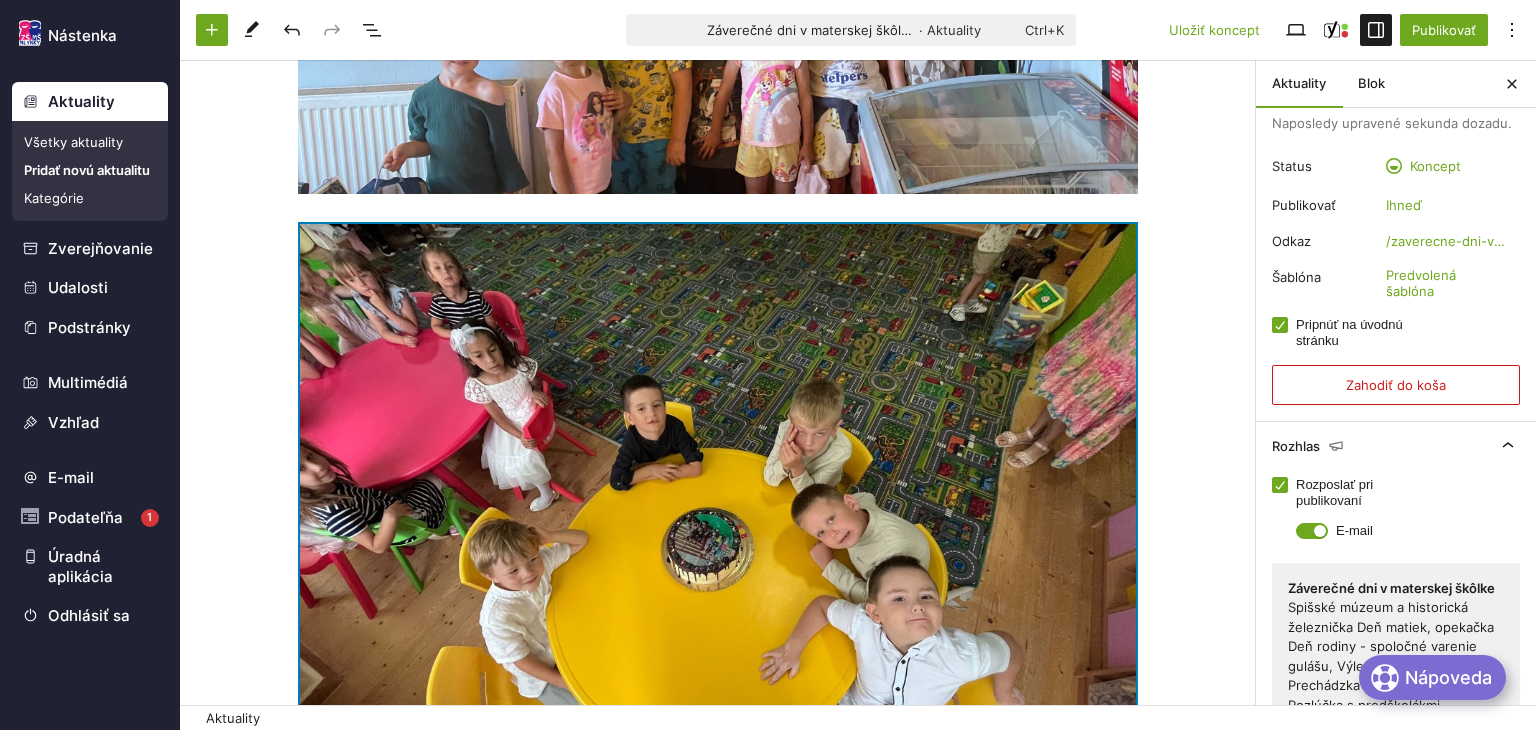 click at bounding box center [718, 527] 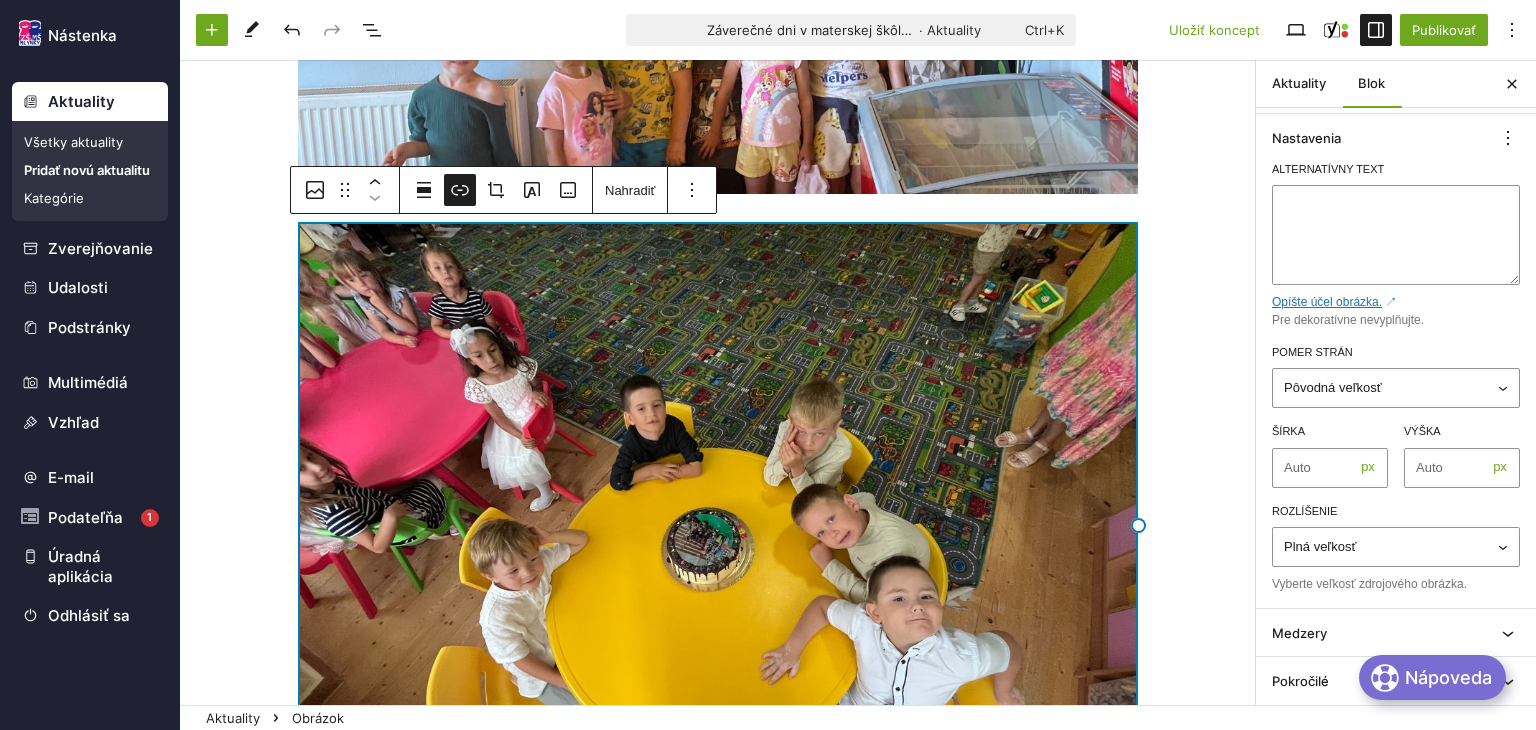 scroll, scrollTop: 0, scrollLeft: 0, axis: both 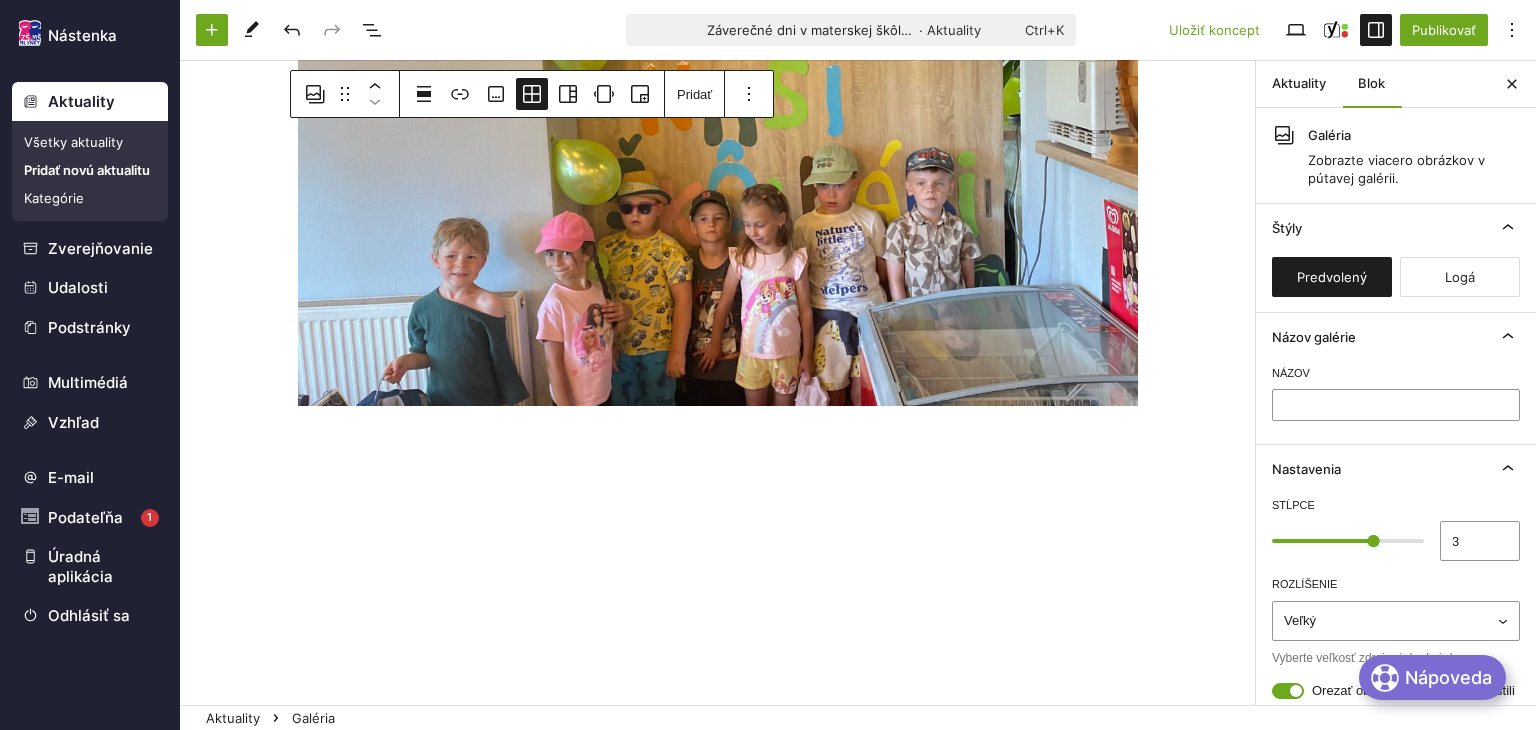 click on "Záverečné dni v materskej škôlke Spišské múzeum a historická železnička ﻿ Presuňte sem súbory Presuňte sem súbory Presuňte sem súbory Presuňte sem súbory Presuňte sem súbory Deň matiek, opekačka ﻿ Presuňte sem súbory Presuňte sem súbory ﻿ Presuňte sem súbory Presuňte sem súbory Presuňte sem súbory Deň rodiny - spoločné varenie gulášu, Výlet na kúpalisko ﻿ Presuňte sem súbory Presuňte sem súbory Presuňte sem súbory Presuňte sem súbory Prechádzka na Dedinky - pizza, Rozlúčka s predškolákmi ﻿ Presuňte sem súbory Presuňte sem súbory Presuňte sem súbory Presuňte sem súbory" at bounding box center [718, -1869] 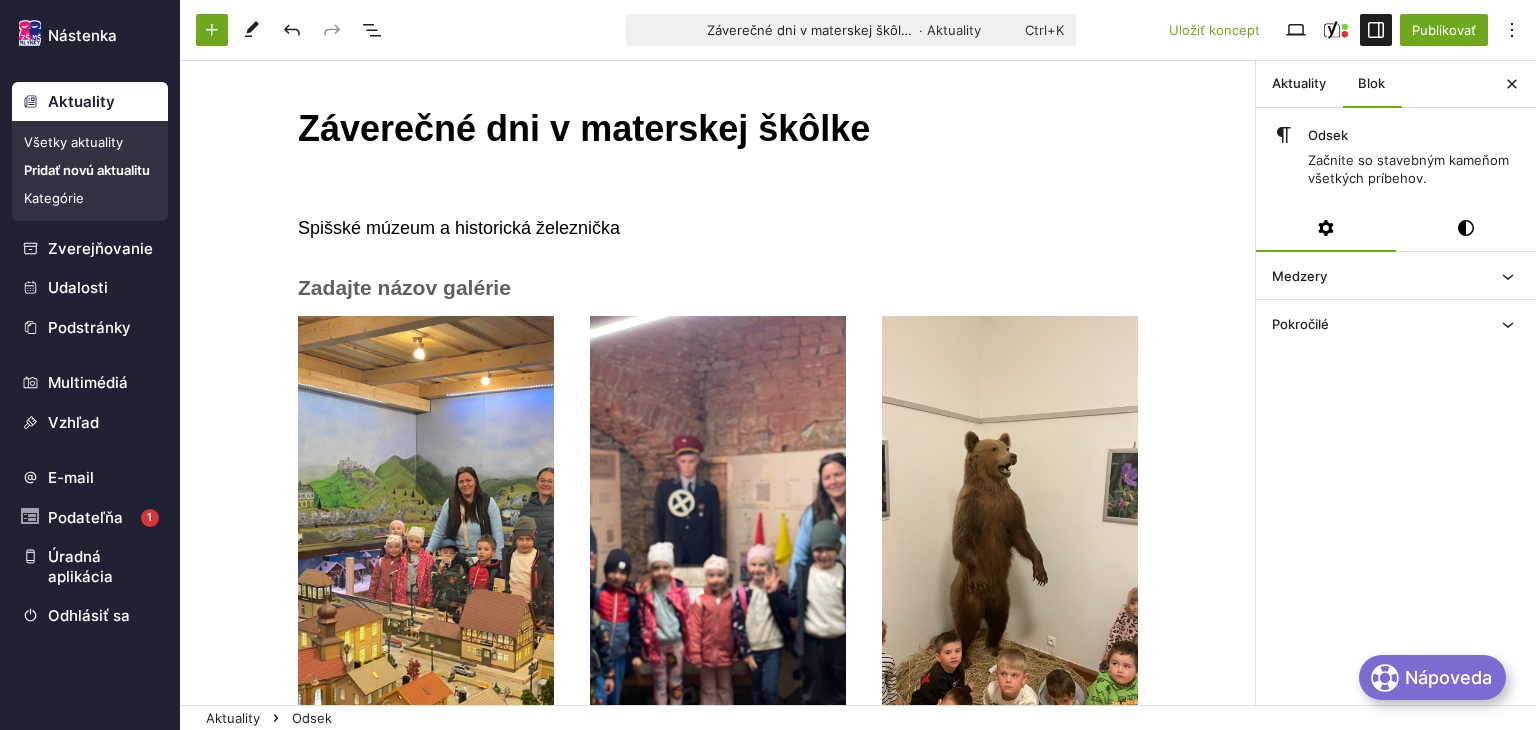 scroll, scrollTop: 0, scrollLeft: 0, axis: both 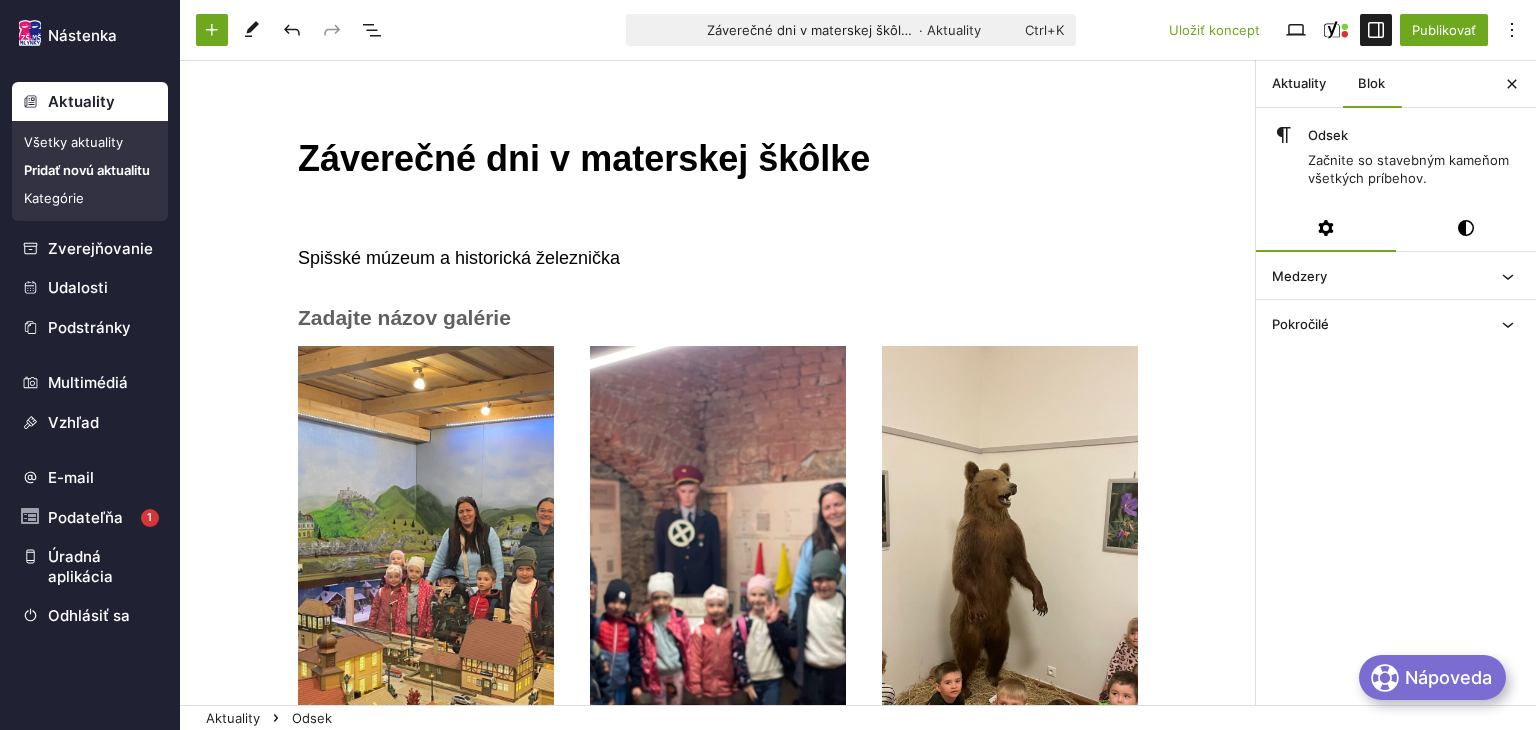 click on "Záverečné dni v materskej škôlke" at bounding box center [718, 159] 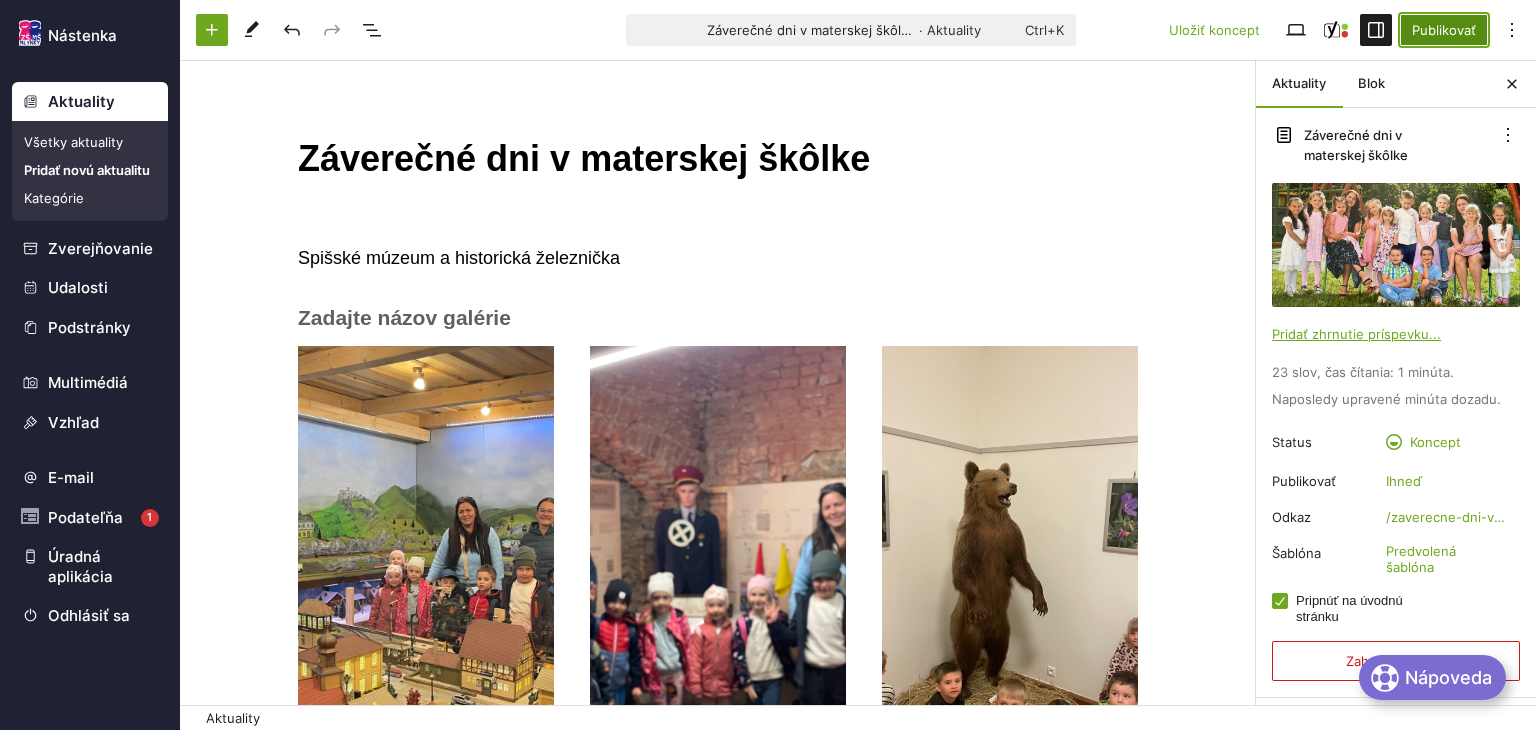 click on "Publikovať" at bounding box center [1444, 30] 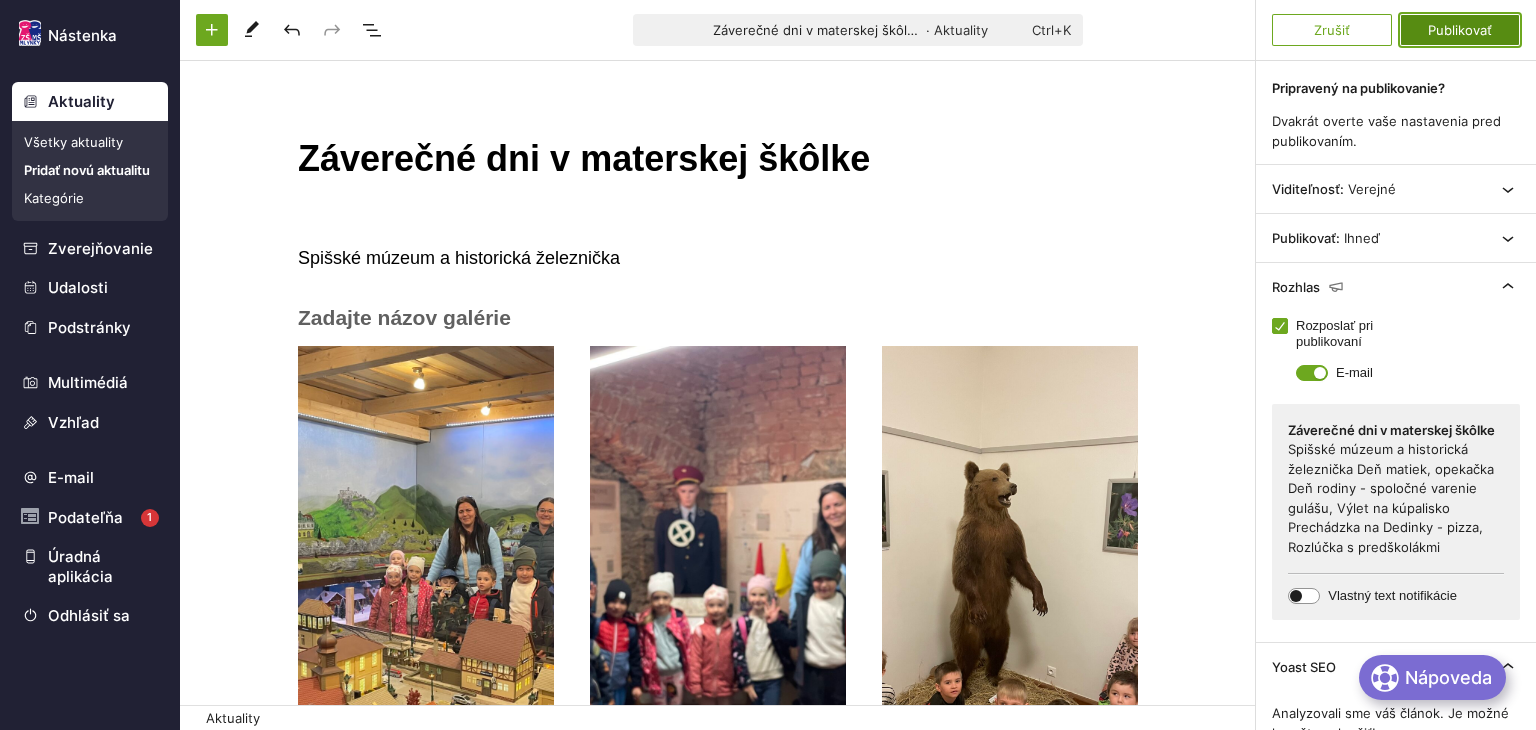 click on "Publikovať" at bounding box center [1460, 30] 